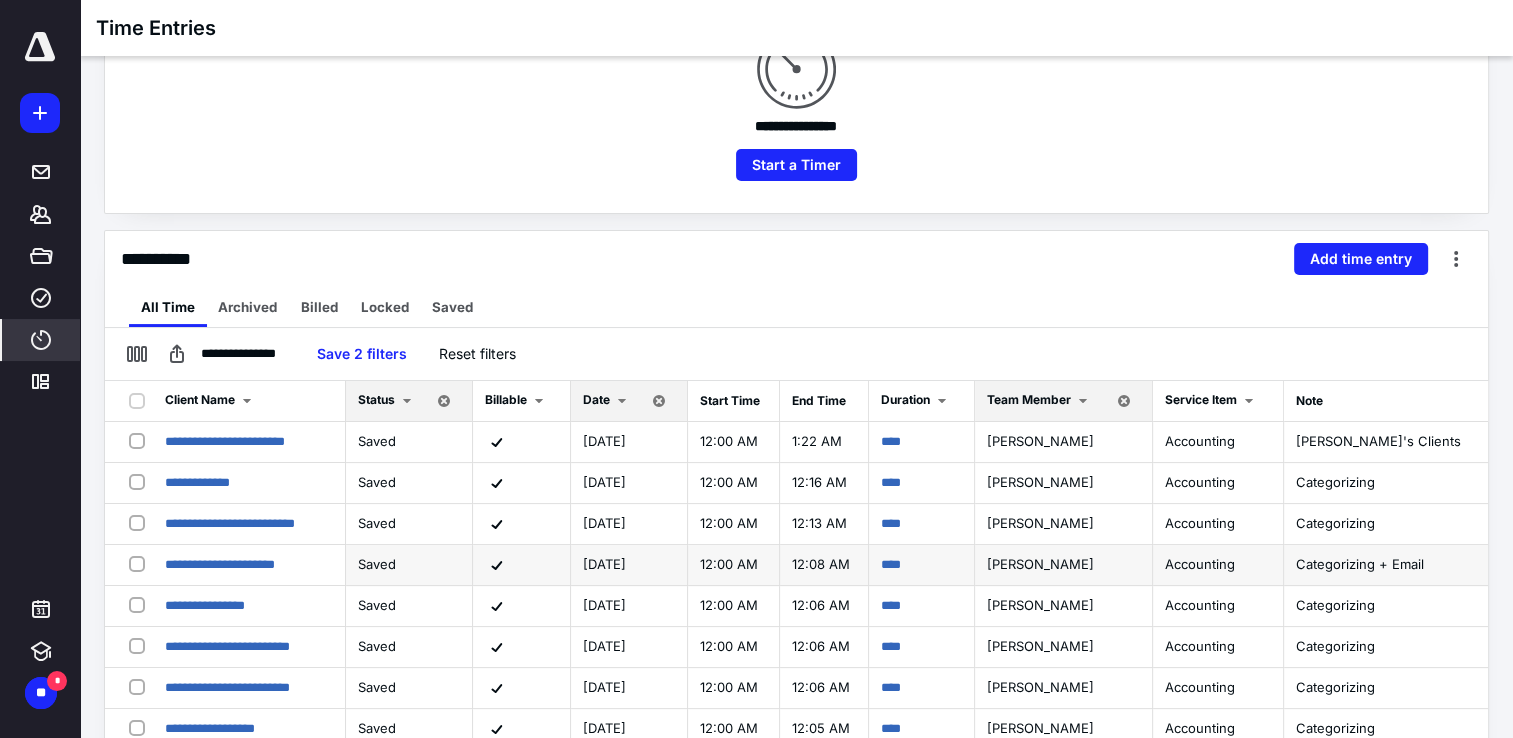 scroll, scrollTop: 300, scrollLeft: 0, axis: vertical 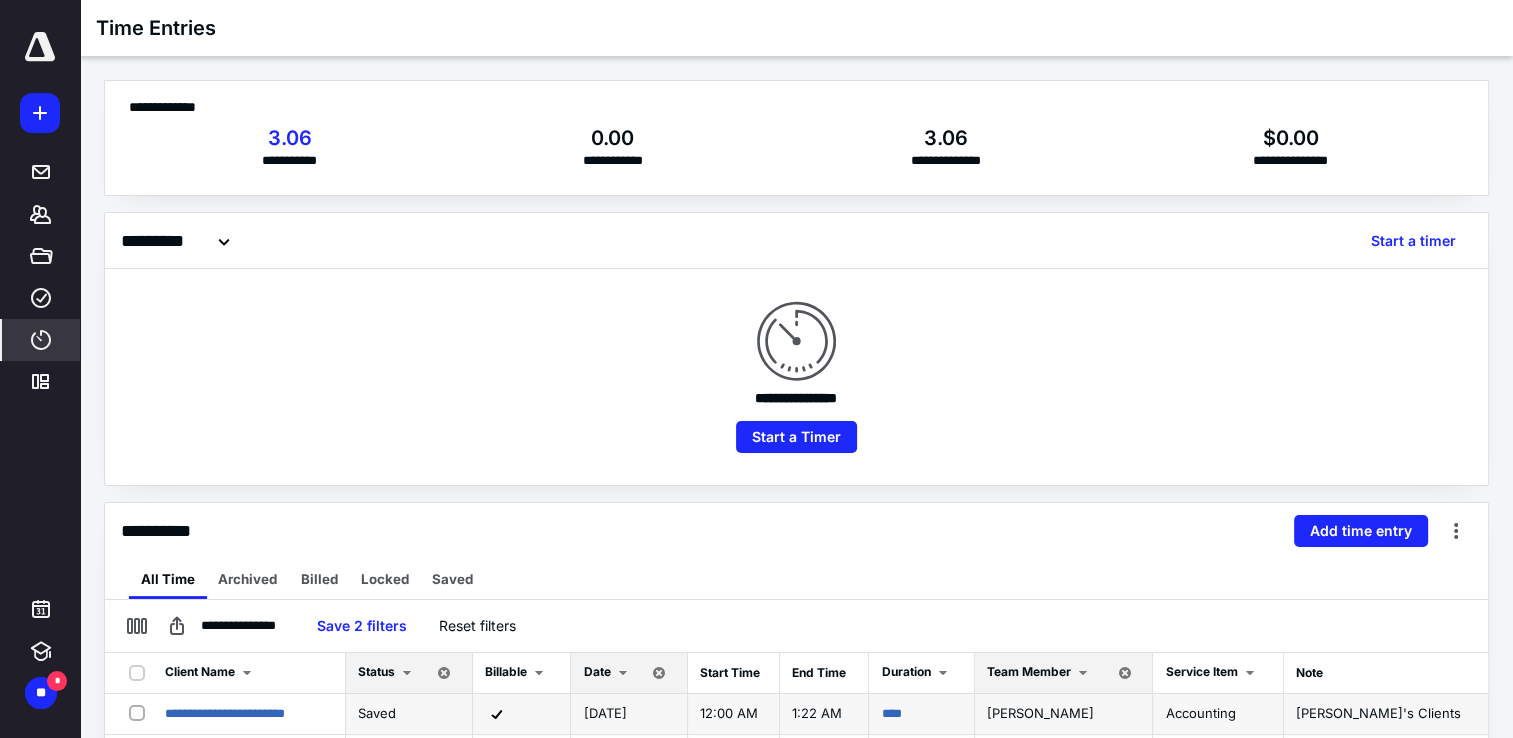 click on "****" at bounding box center (922, 714) 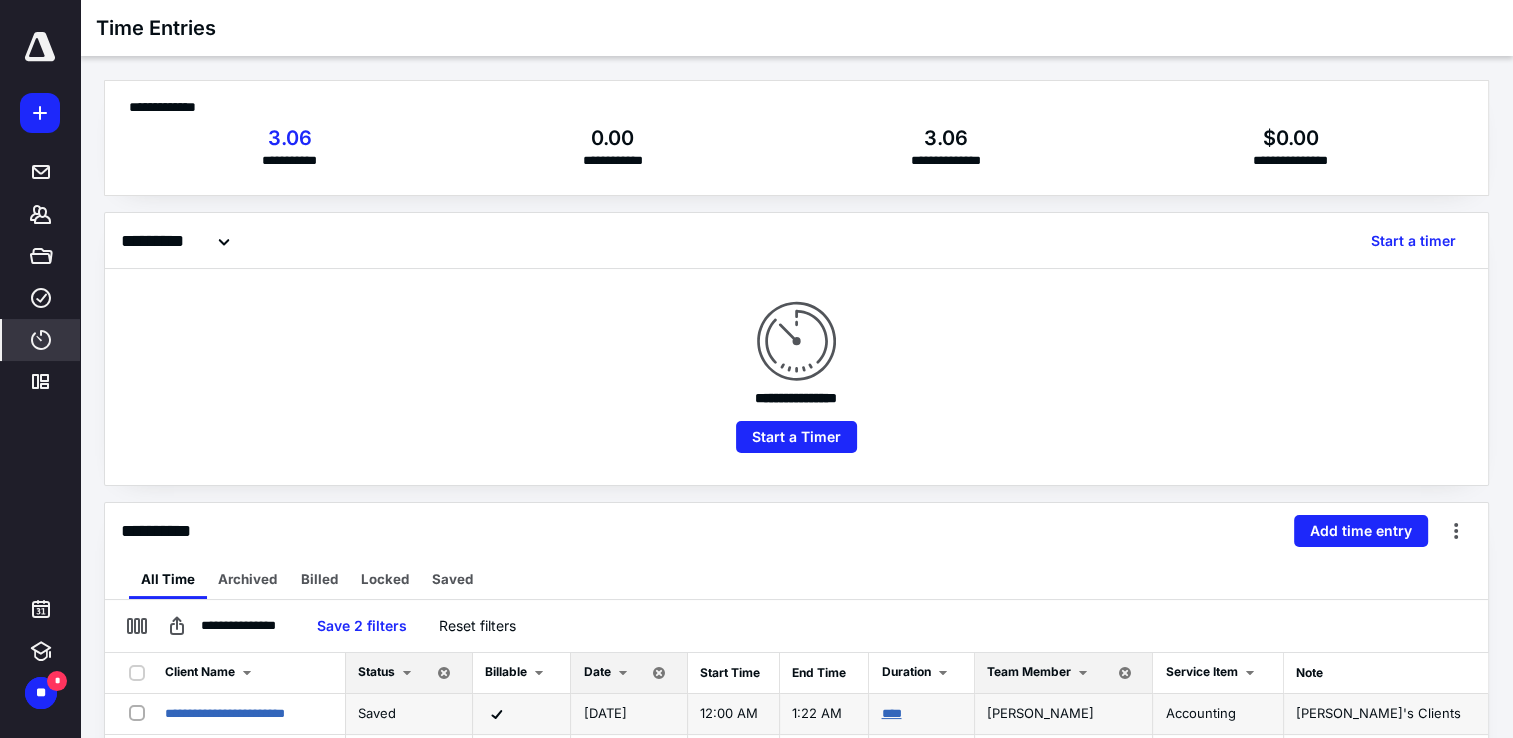 click on "****" at bounding box center [891, 713] 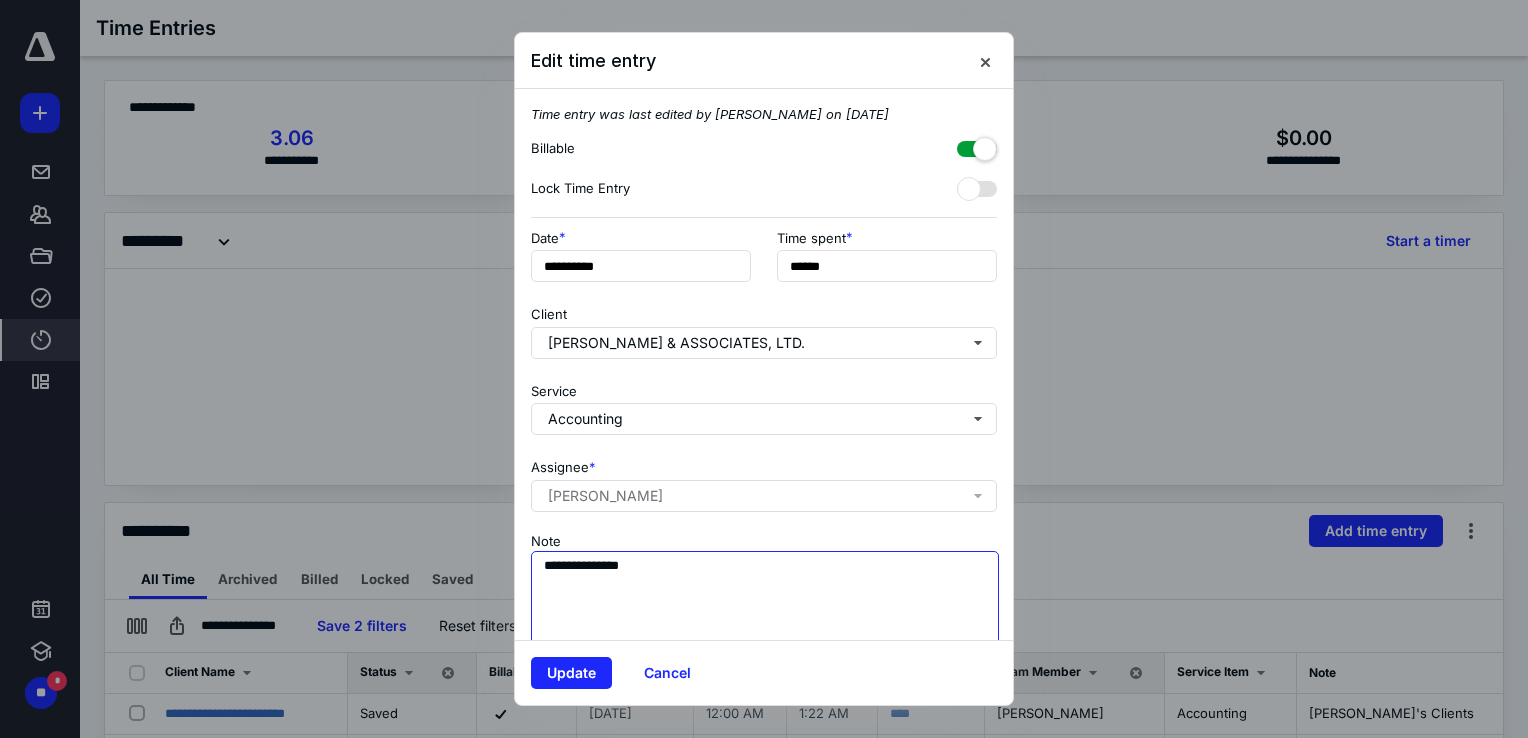 click on "**********" at bounding box center (765, 601) 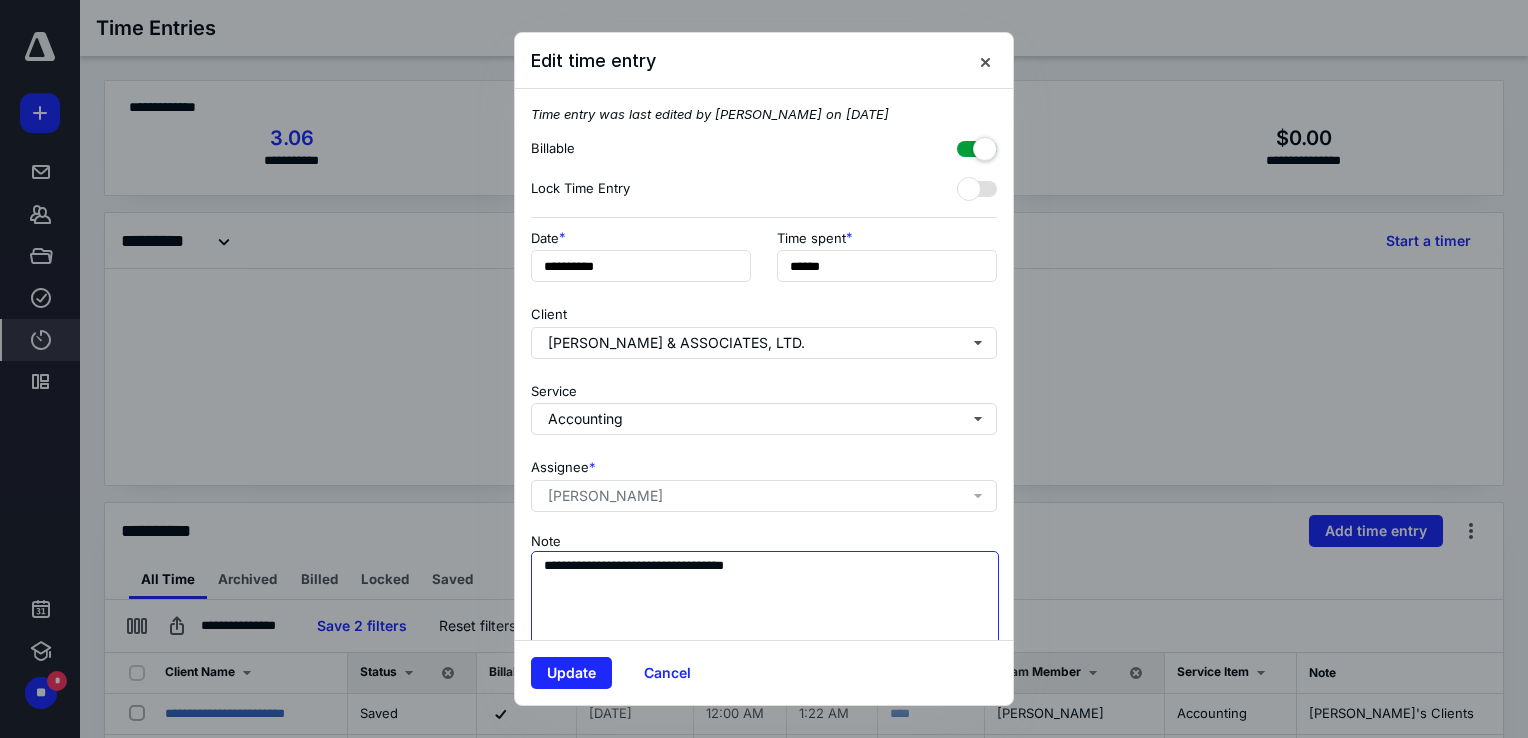 type on "**********" 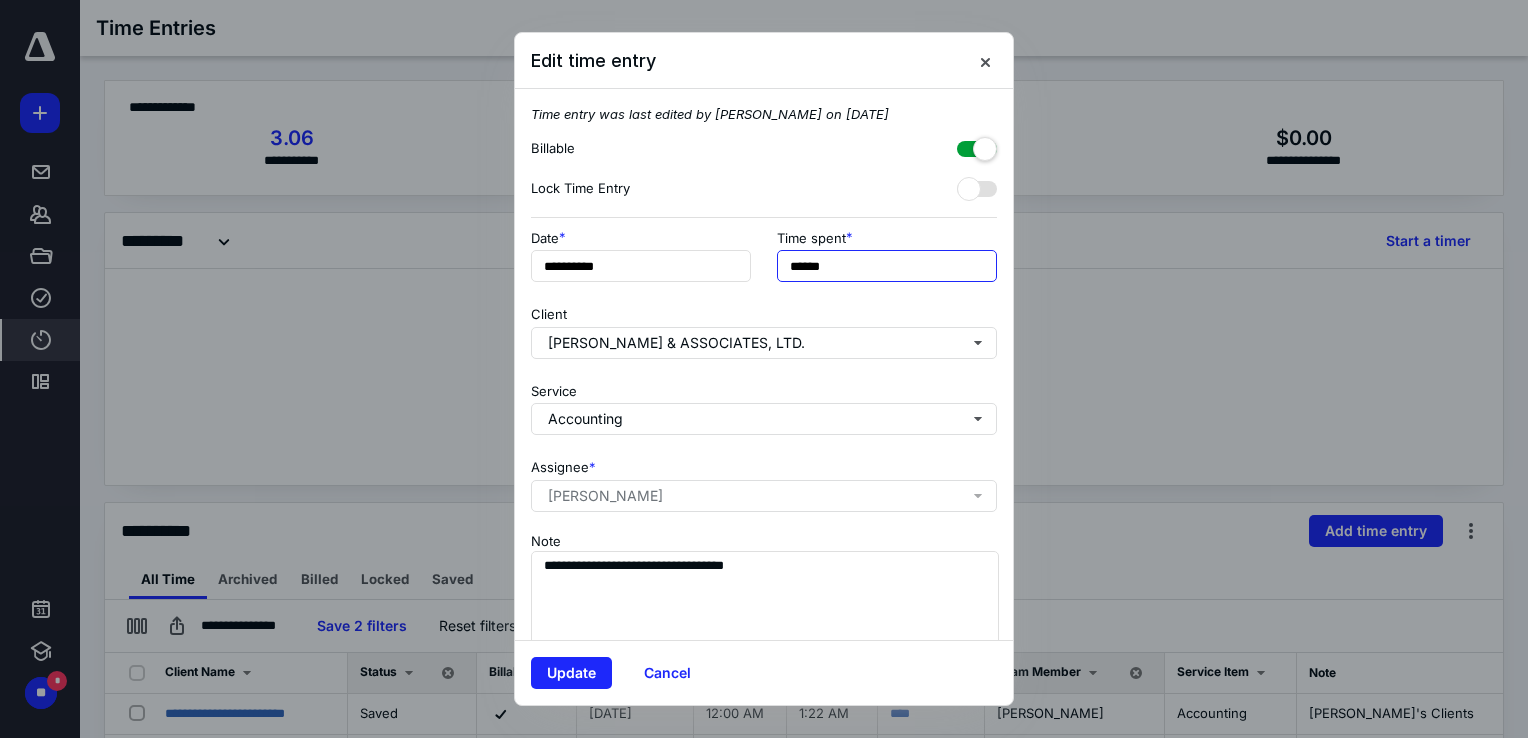 click on "******" at bounding box center (887, 266) 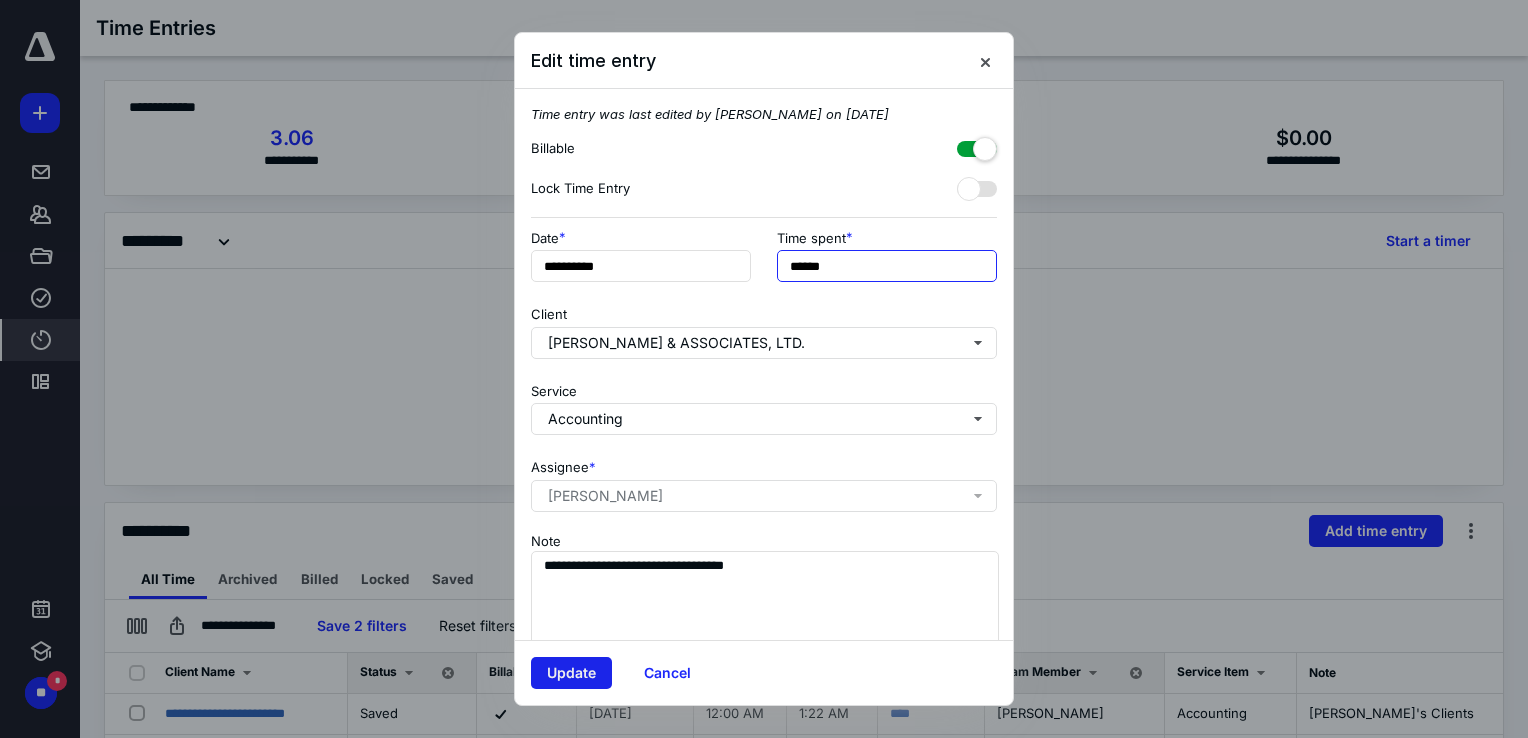type on "******" 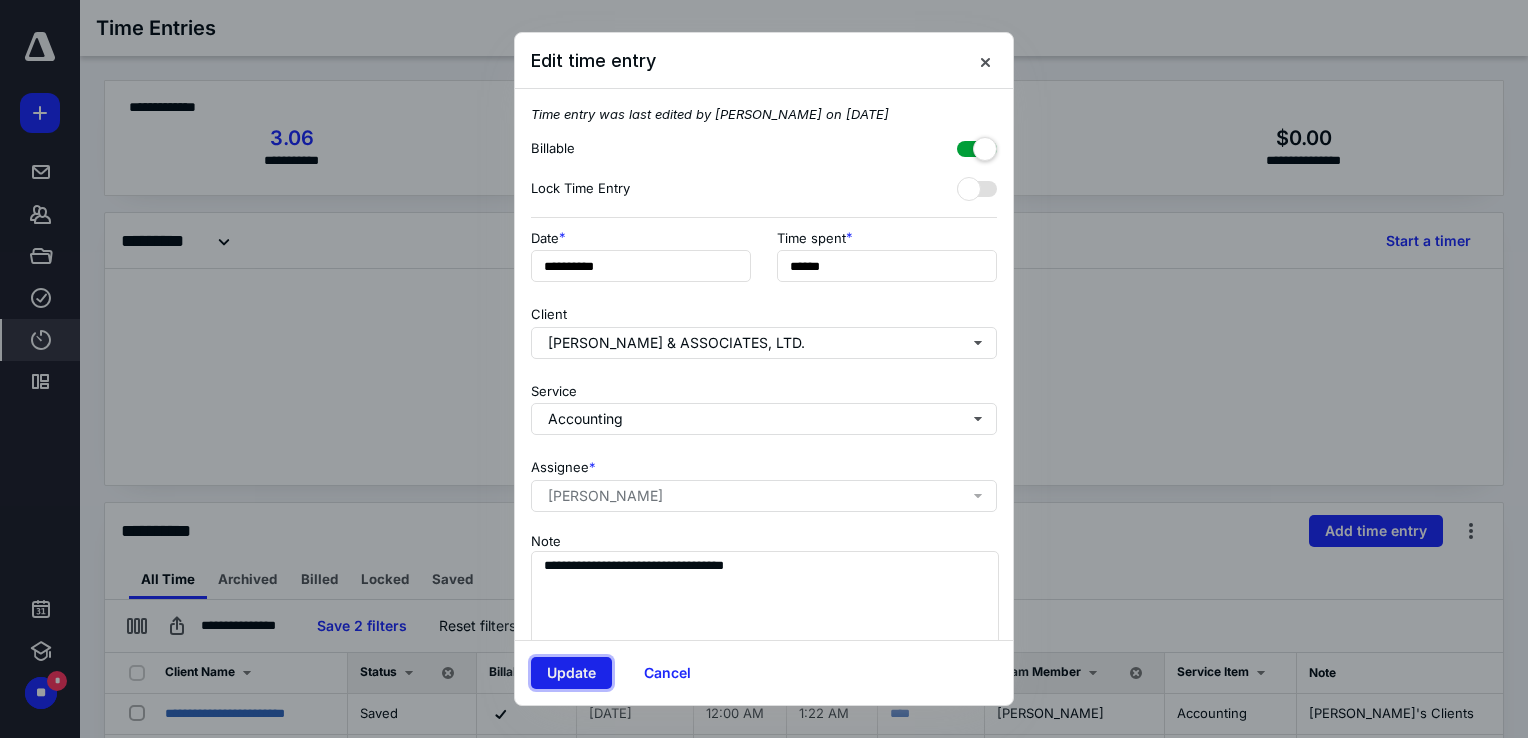 click on "Update" at bounding box center (571, 673) 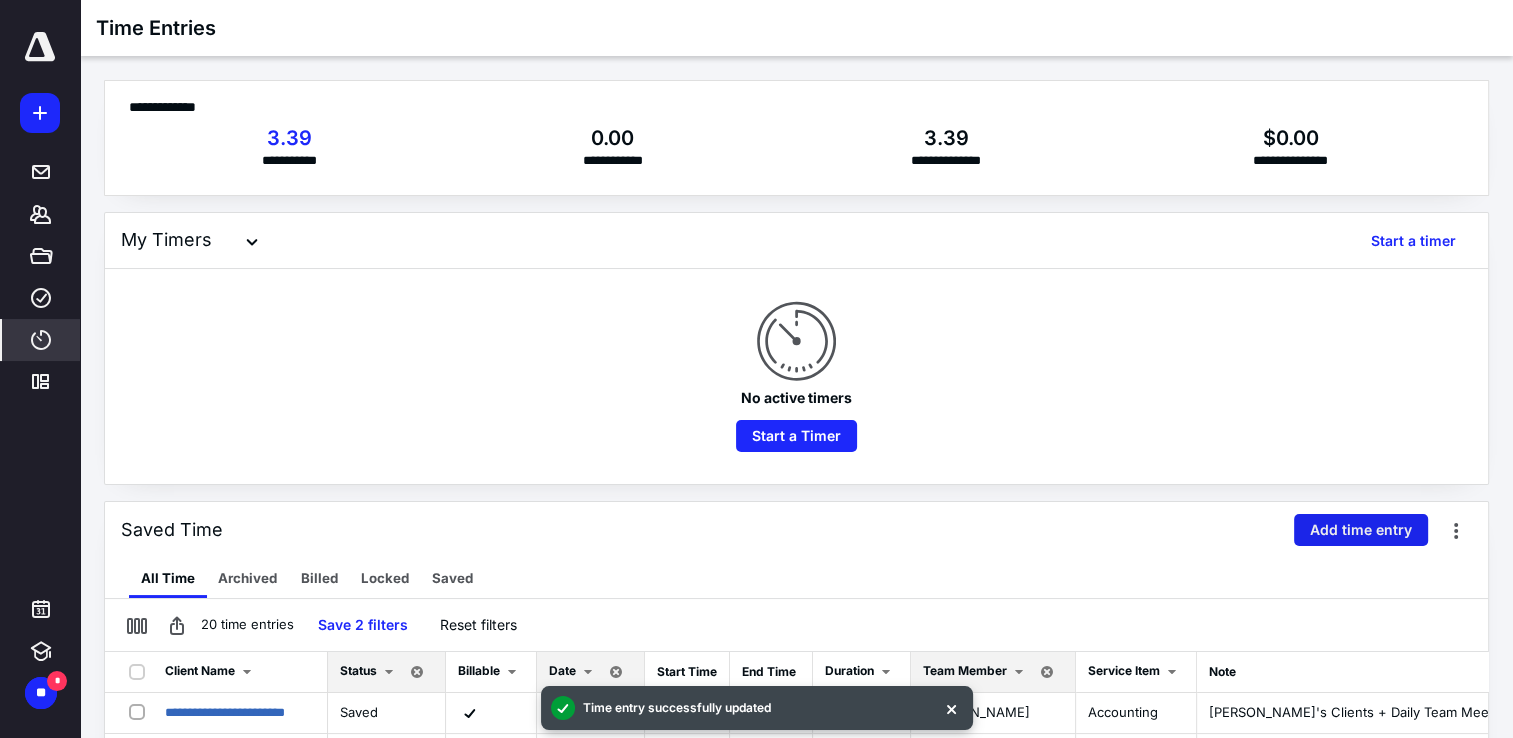 click on "Add time entry" at bounding box center (1361, 530) 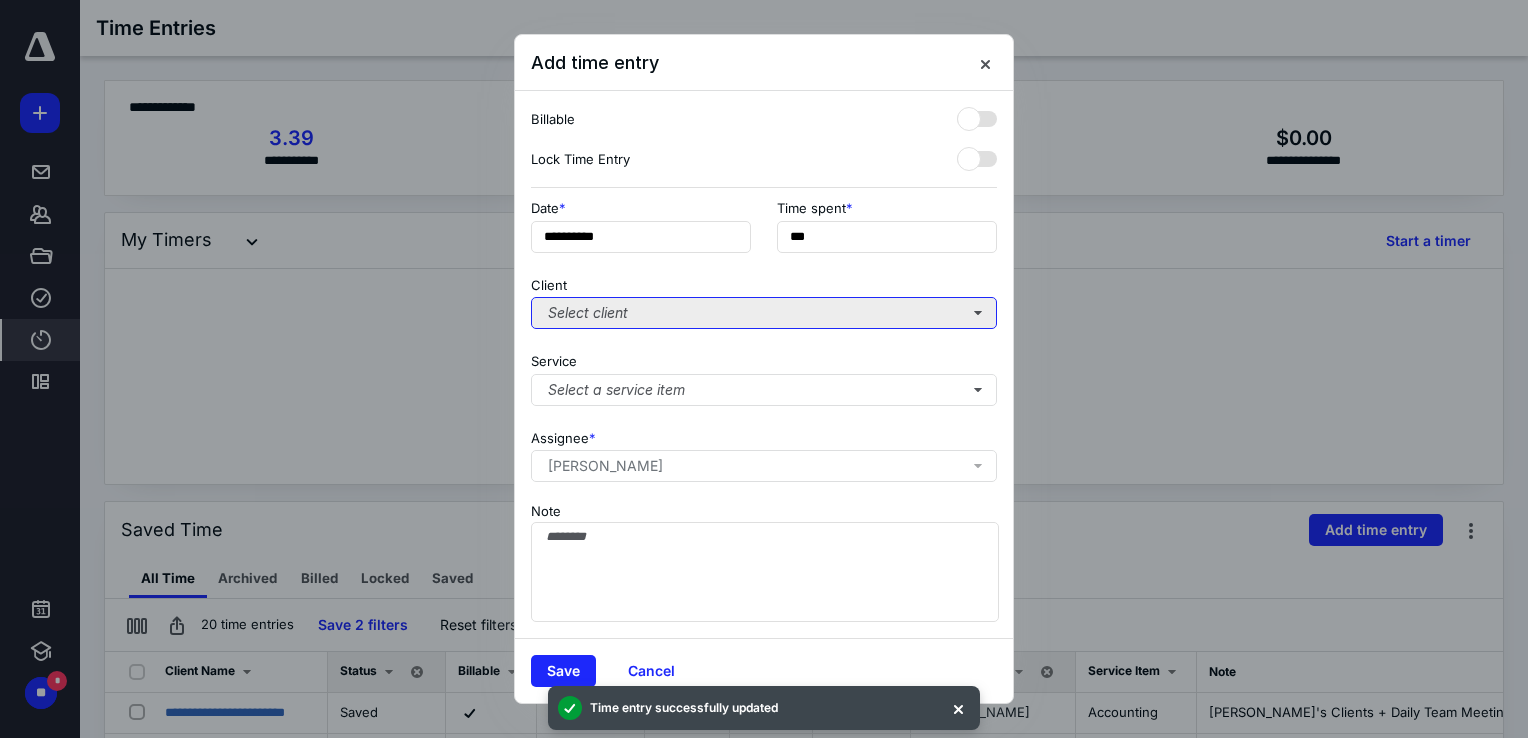 click on "Select client" at bounding box center [764, 313] 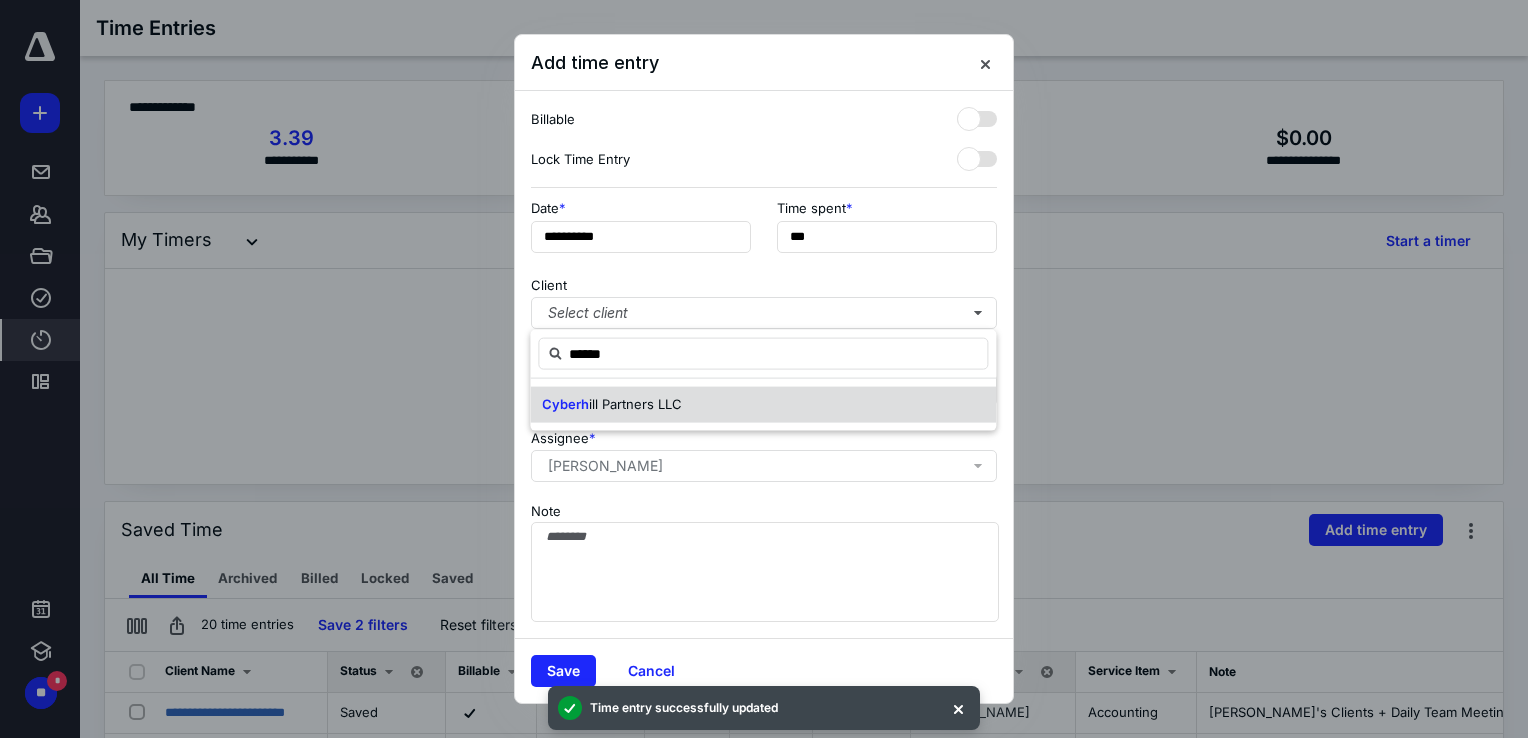 click on "Cyberh ill Partners LLC" at bounding box center (763, 405) 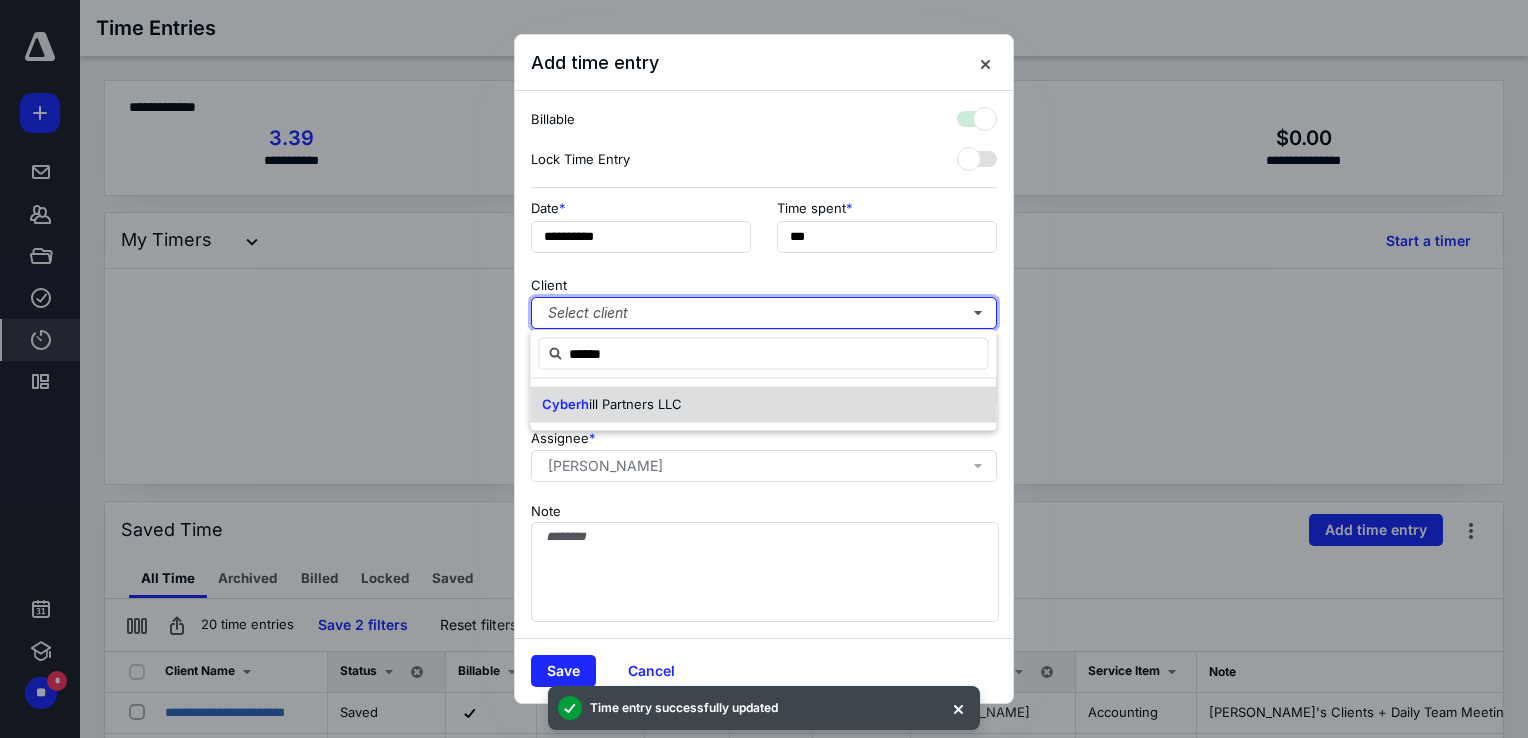 checkbox on "true" 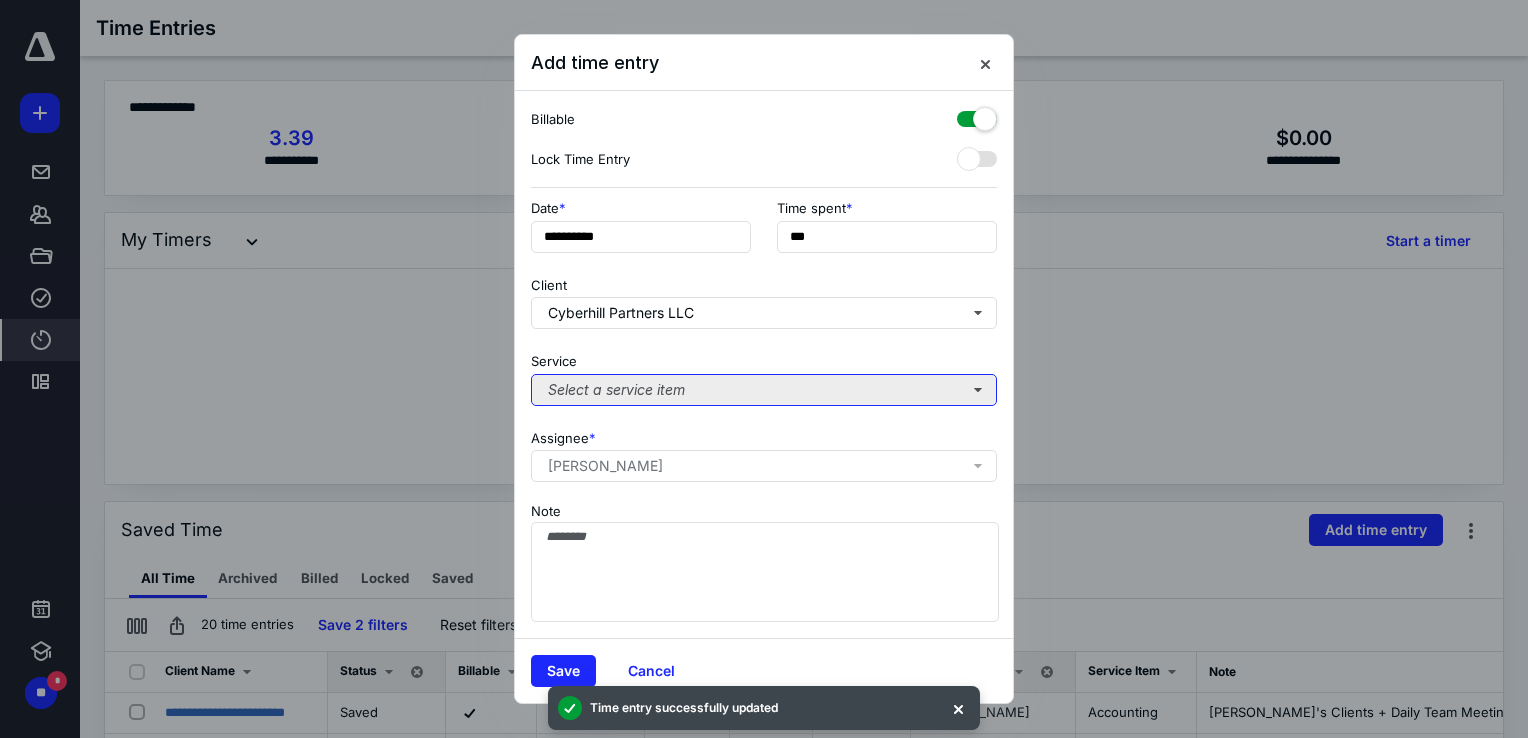 click on "Select a service item" at bounding box center [764, 390] 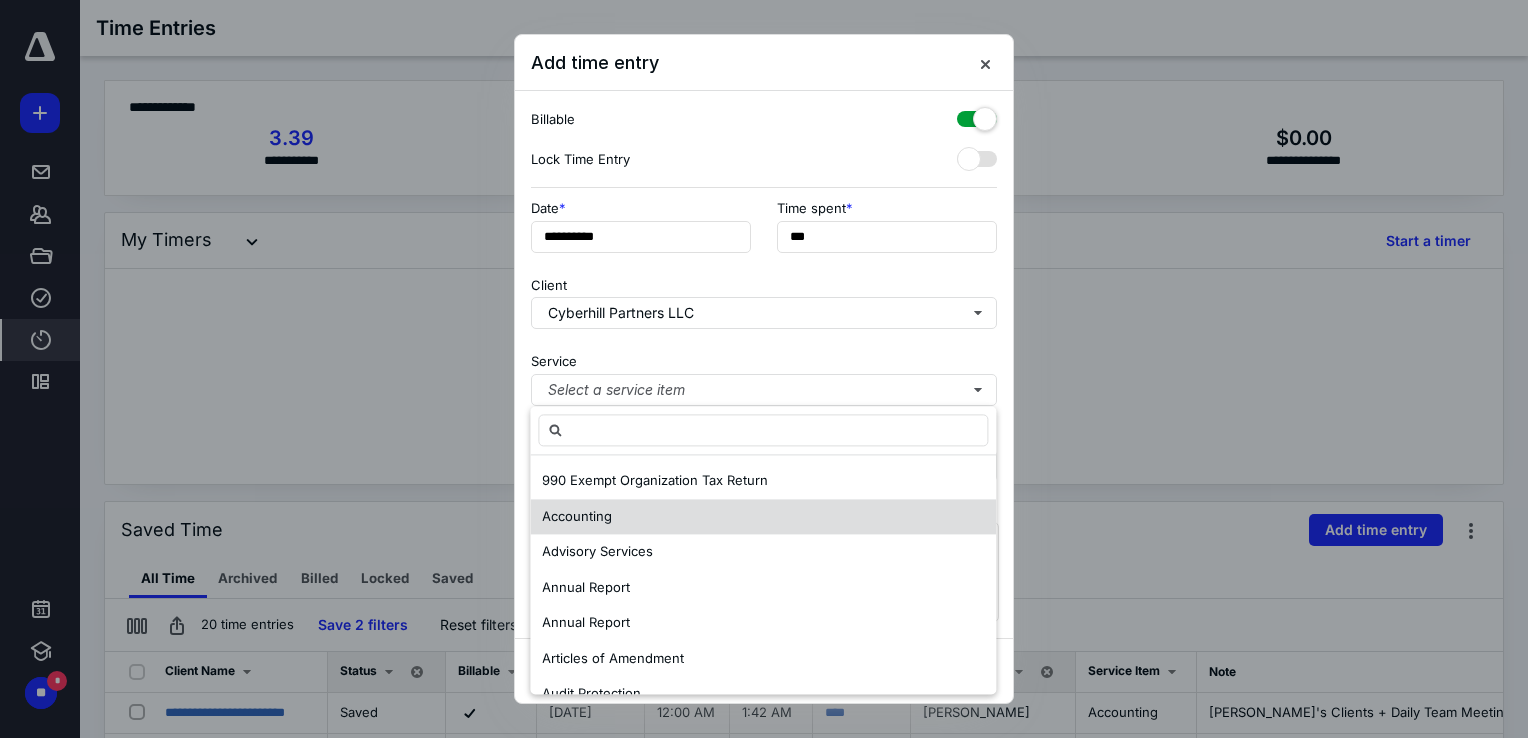 click on "Accounting" at bounding box center [577, 516] 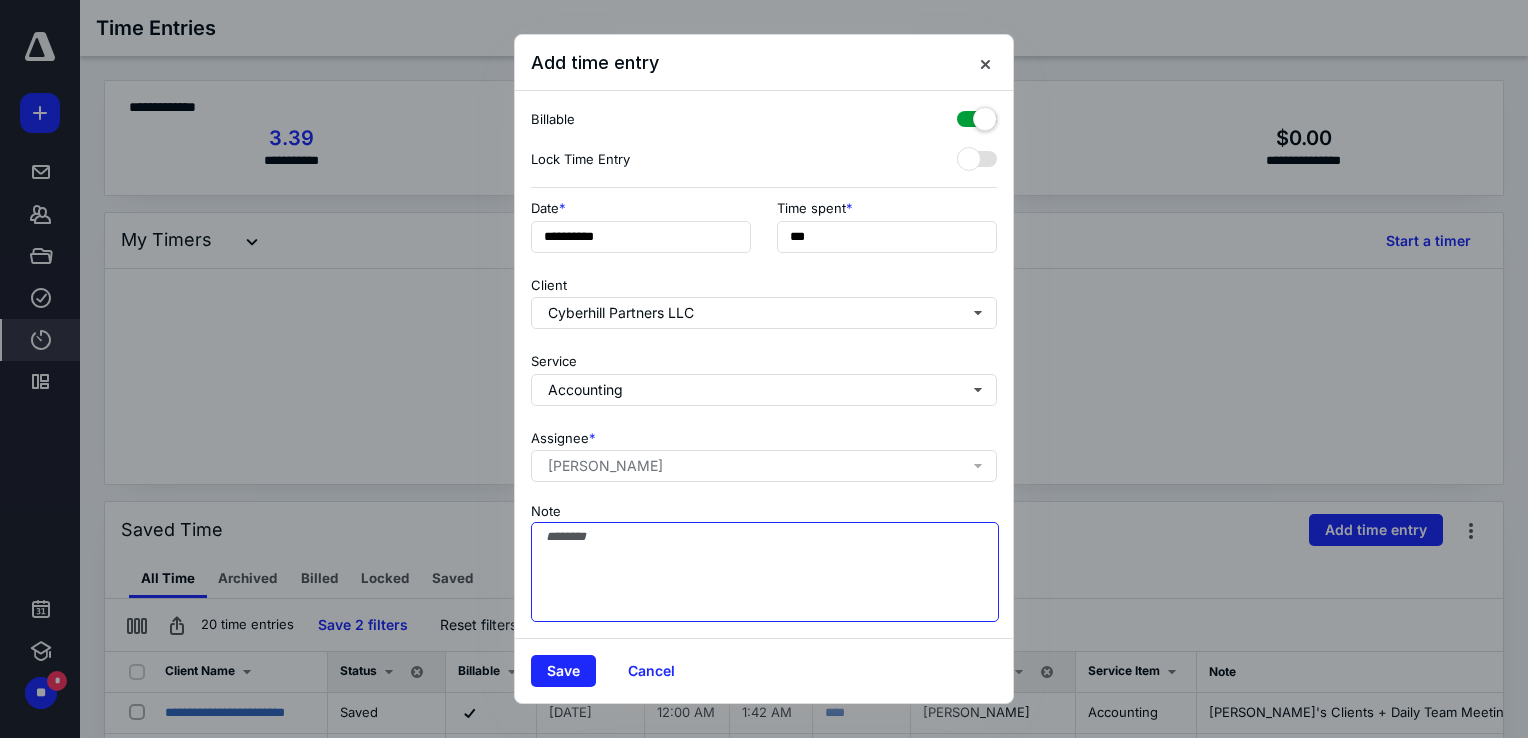 click on "Note" at bounding box center [765, 572] 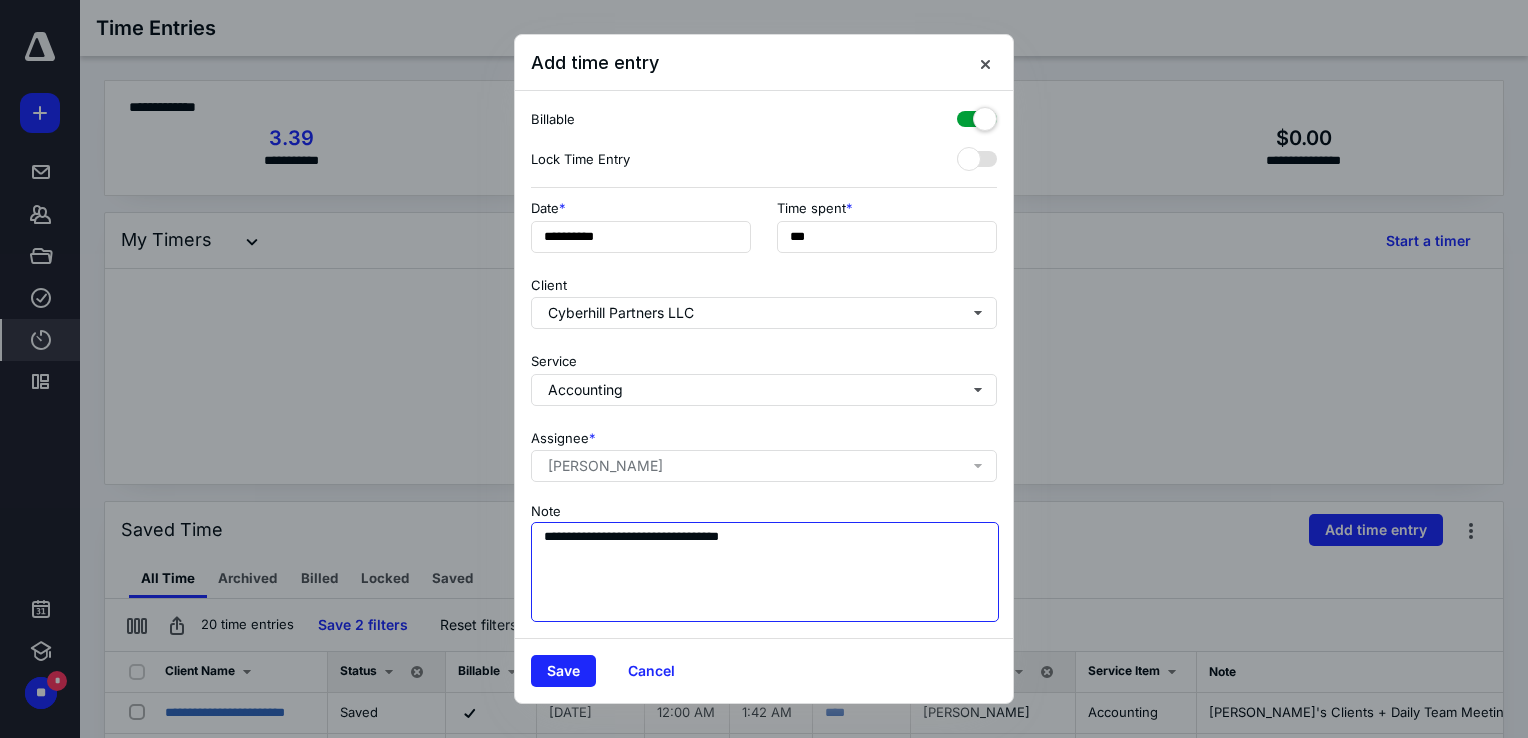 drag, startPoint x: 596, startPoint y: 536, endPoint x: 919, endPoint y: 554, distance: 323.50116 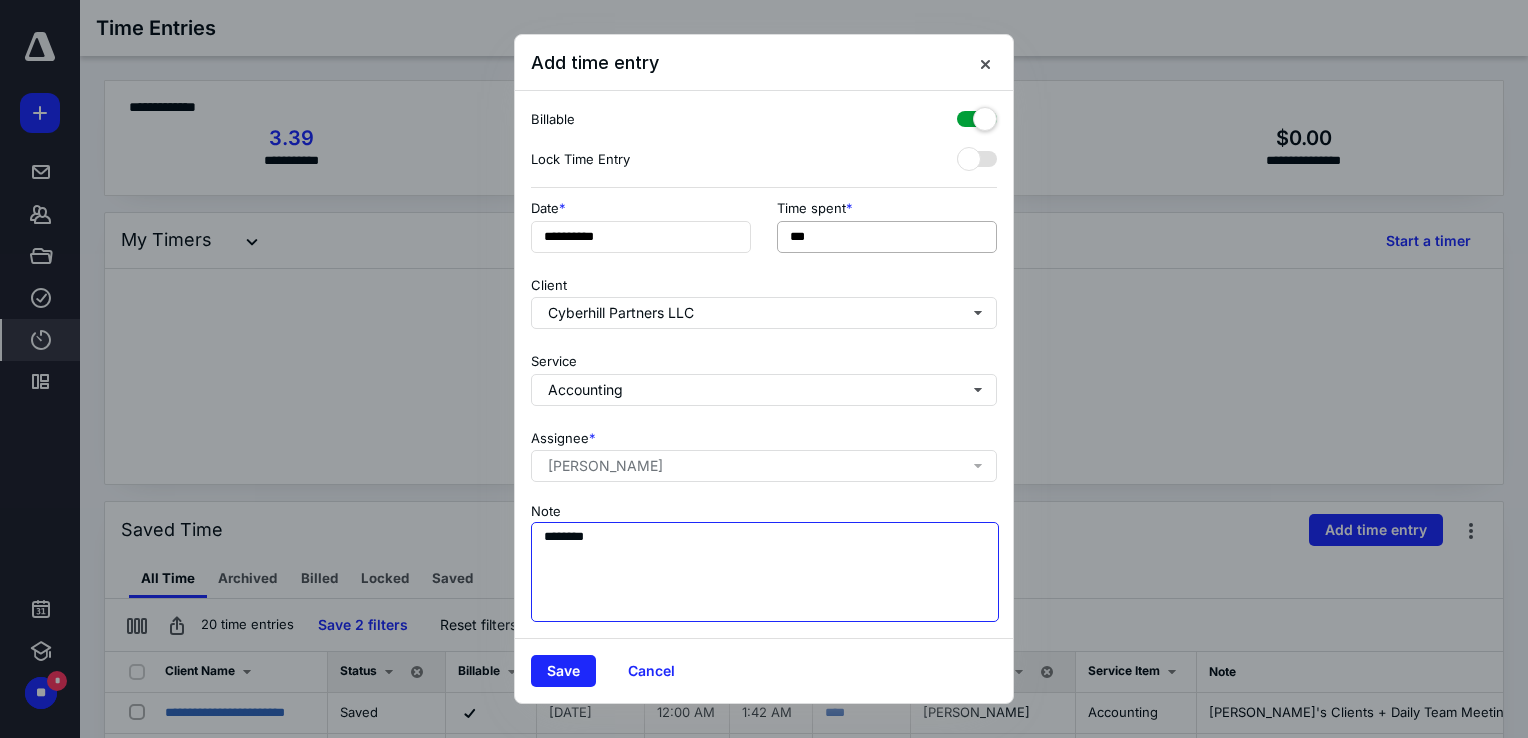 type on "*******" 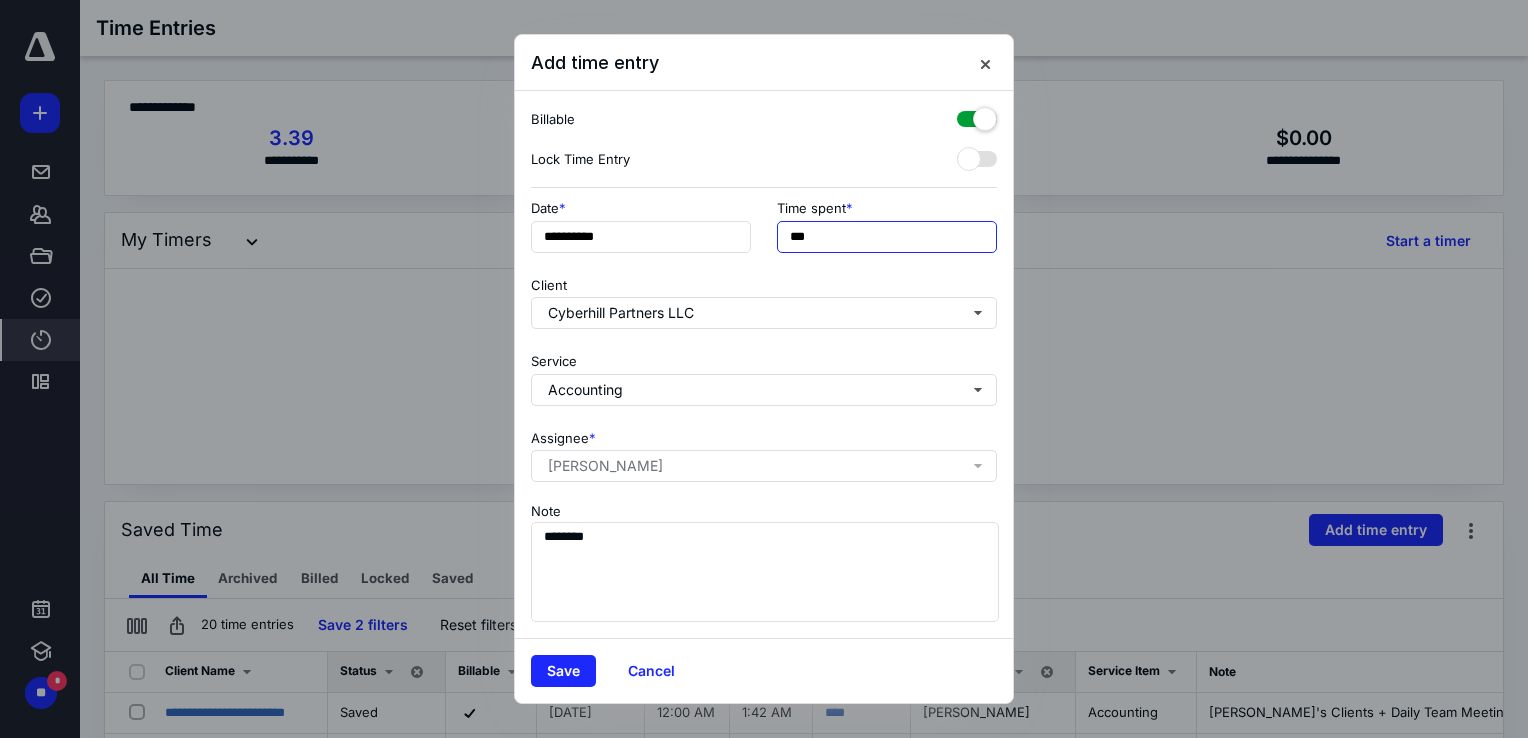 click on "***" at bounding box center (887, 237) 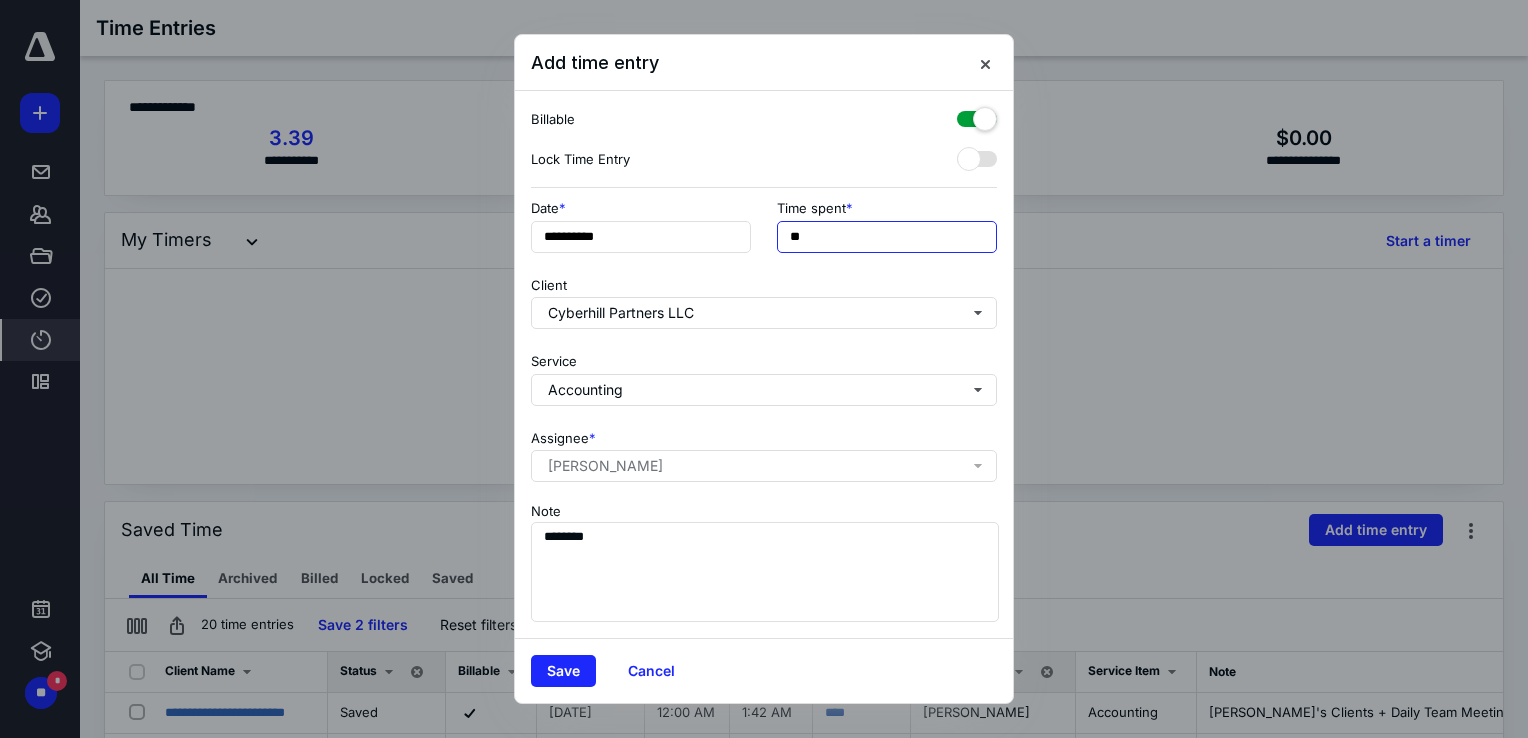 type on "*" 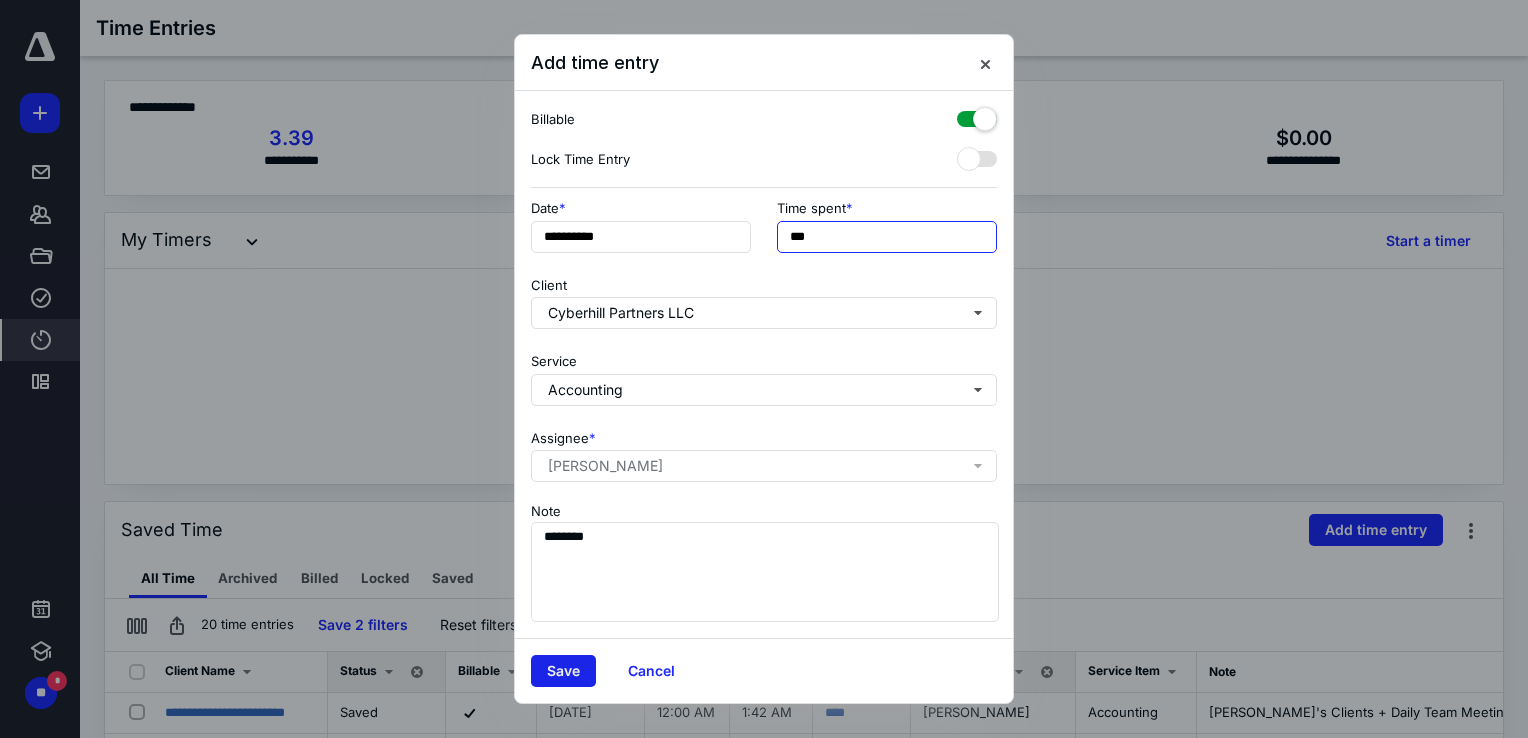 type on "***" 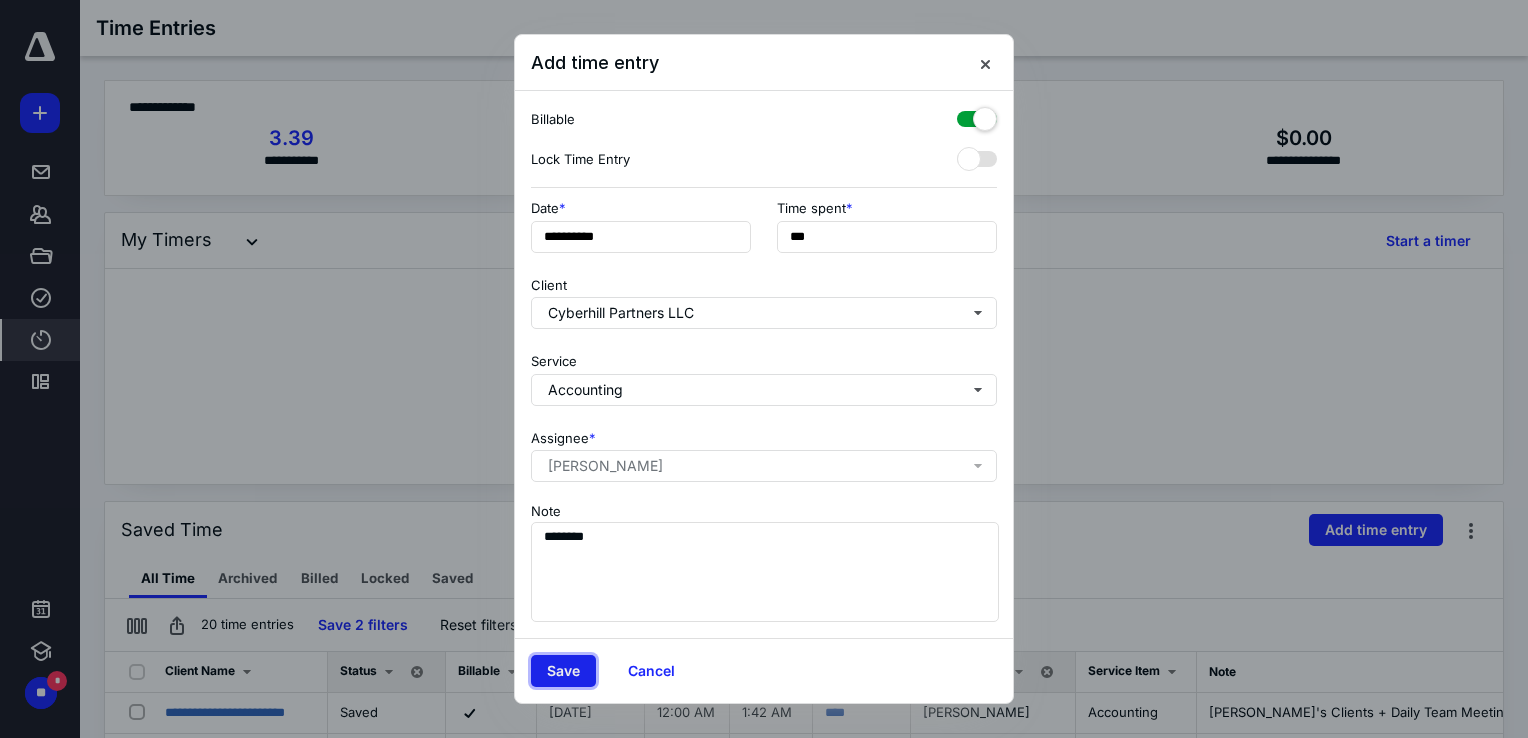 click on "Save" at bounding box center [563, 671] 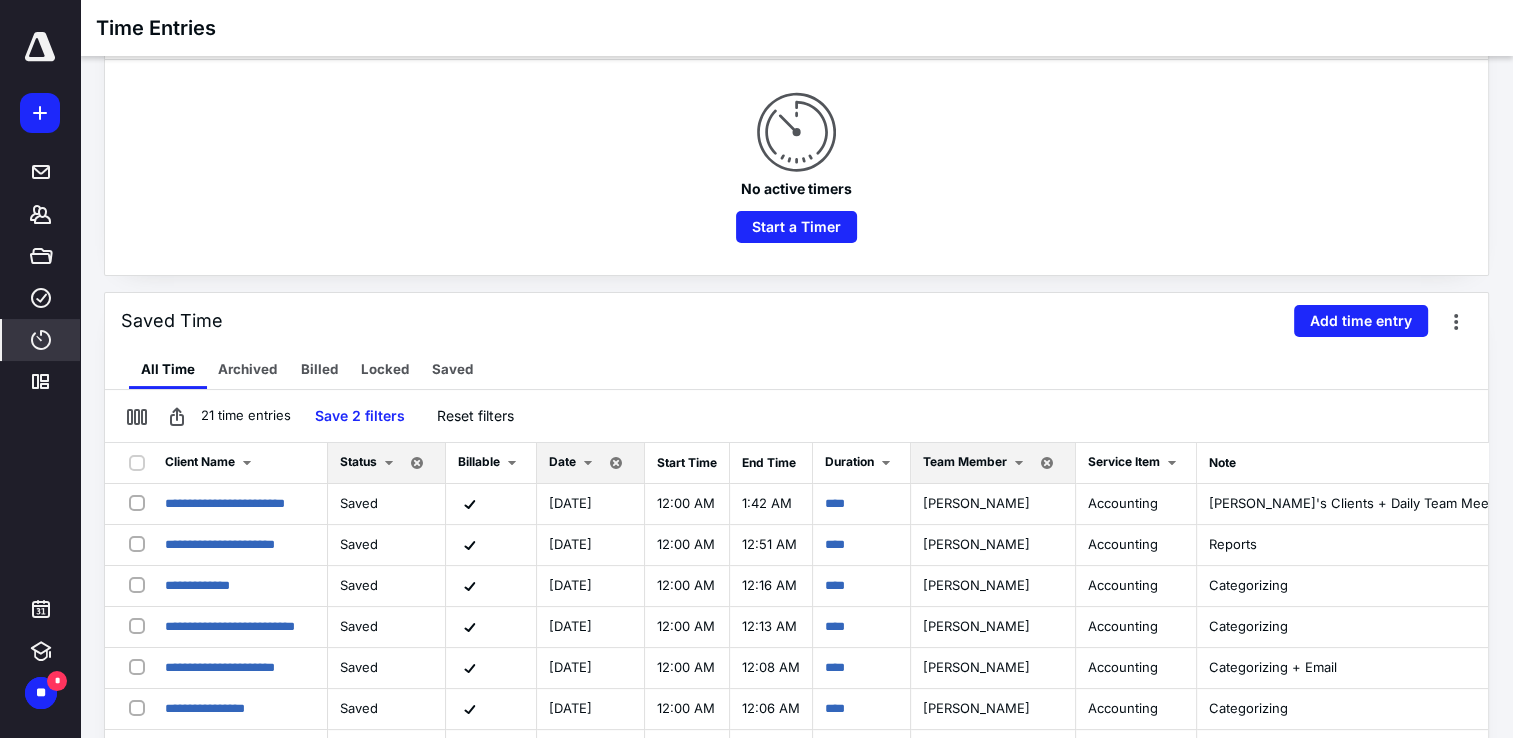 scroll, scrollTop: 300, scrollLeft: 0, axis: vertical 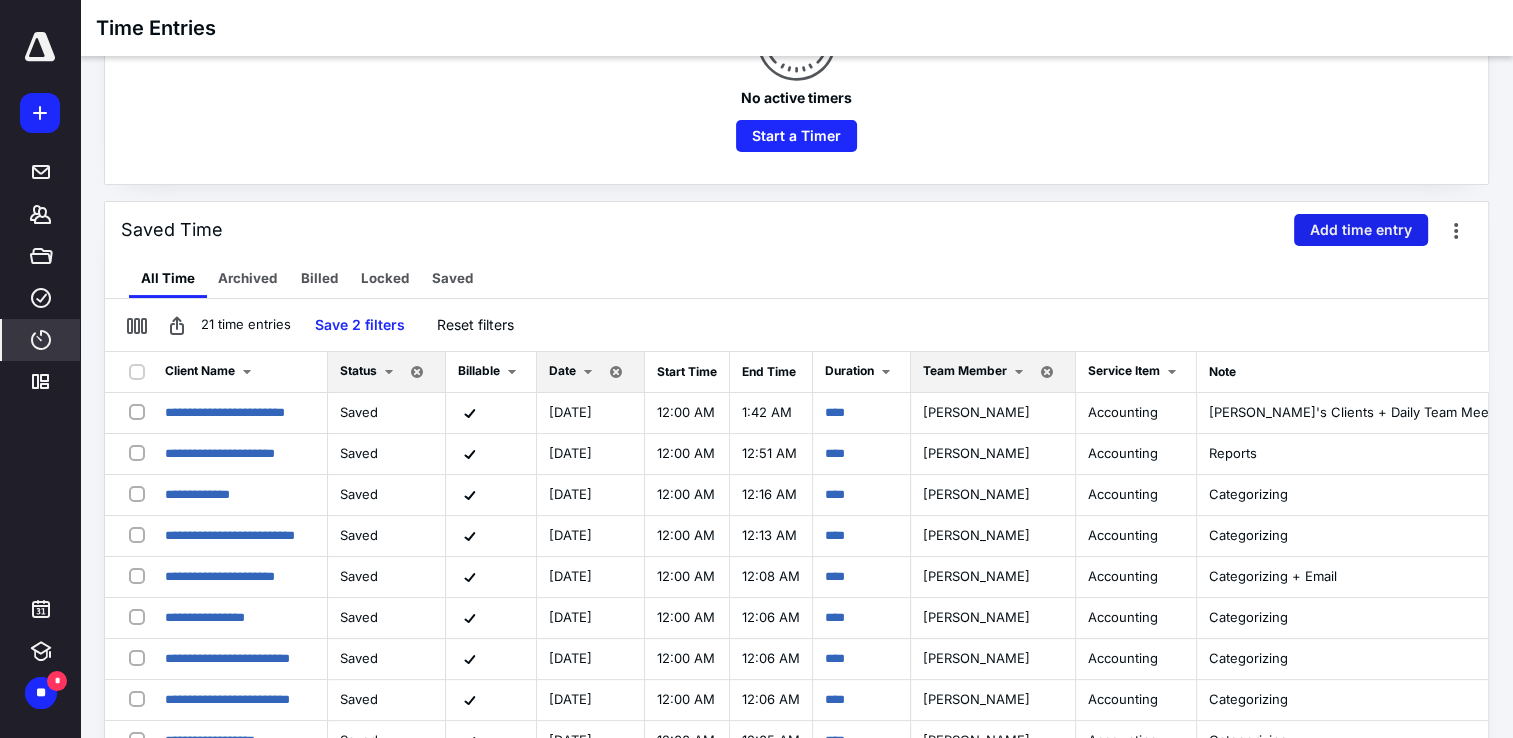 click on "Add time entry" at bounding box center (1361, 230) 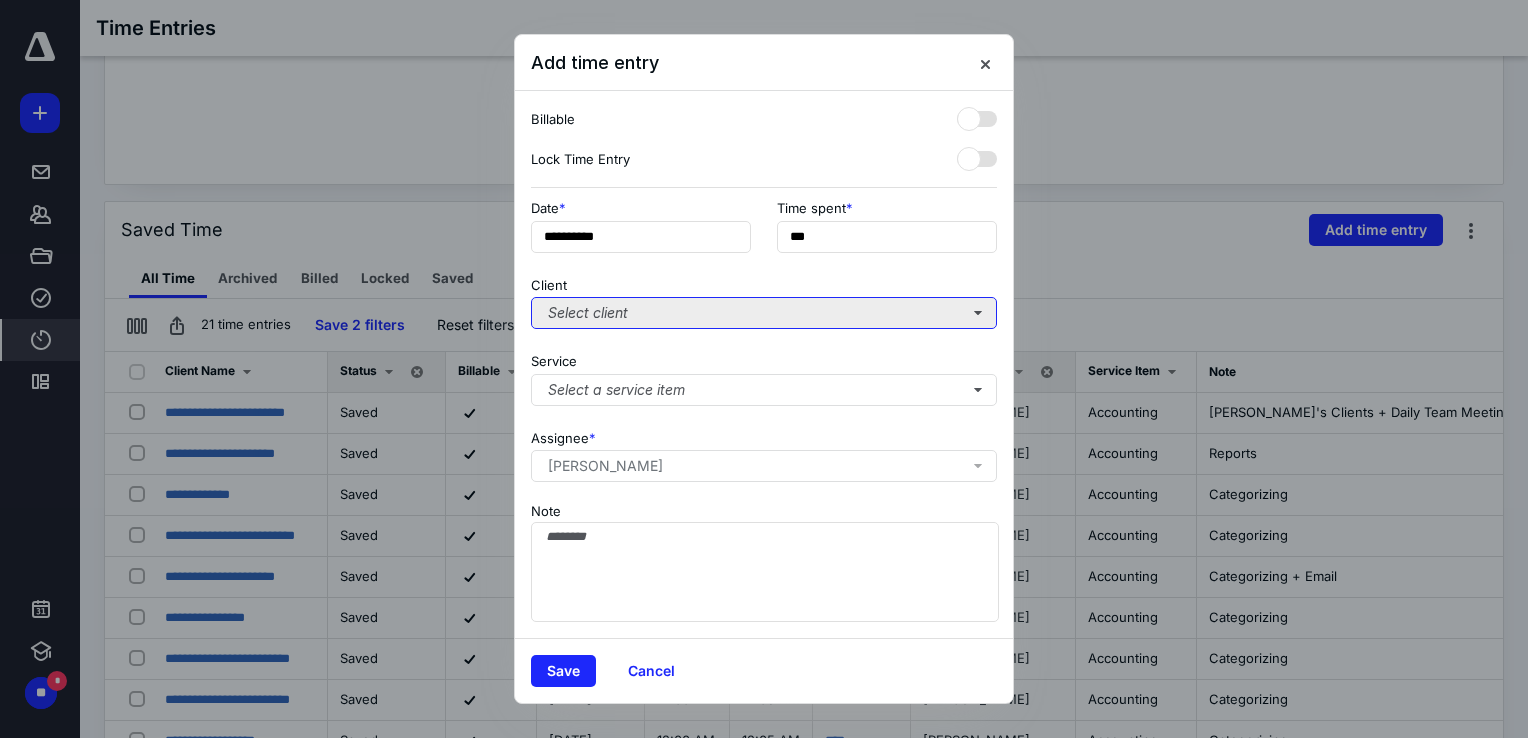 click on "Select client" at bounding box center (764, 313) 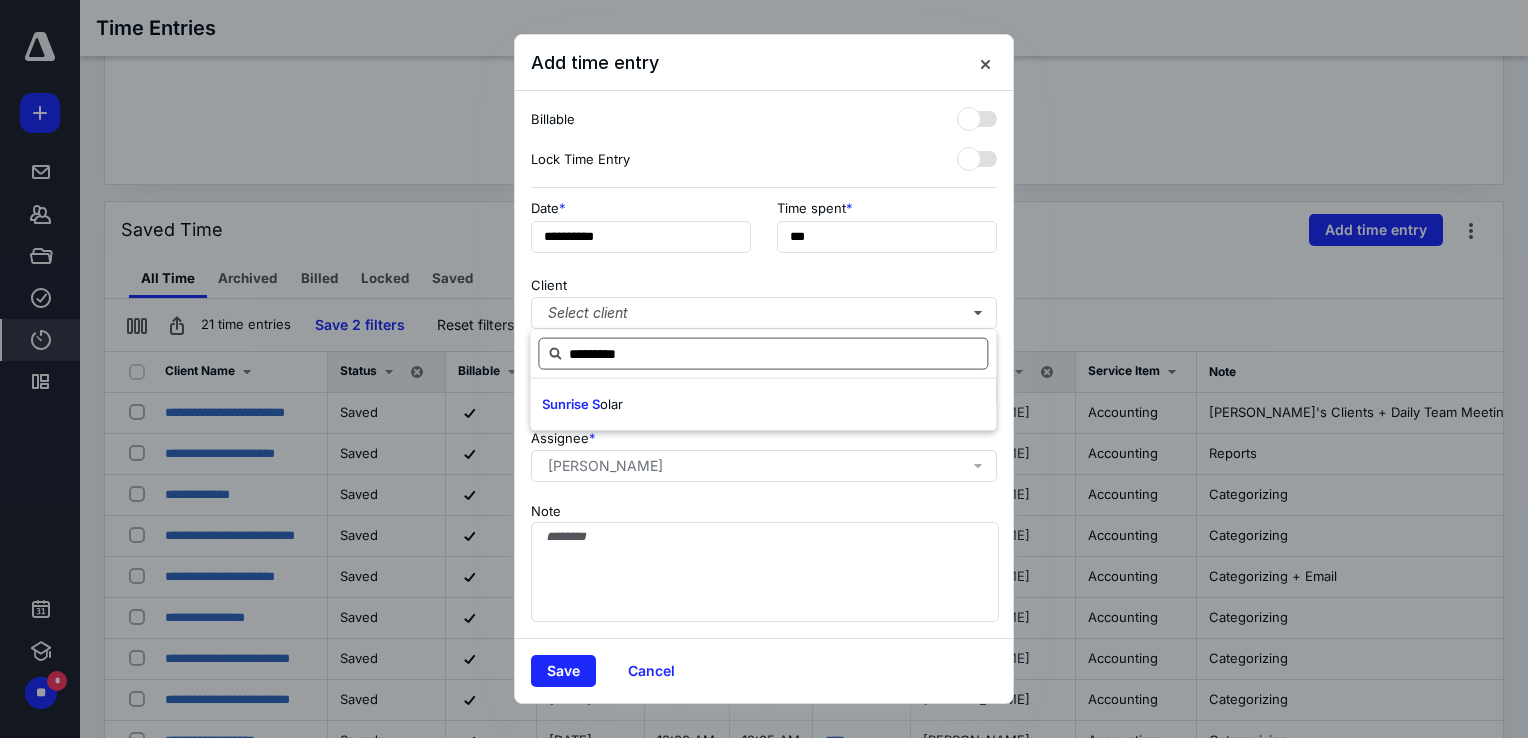 click on "Sunrise S olar" at bounding box center (763, 405) 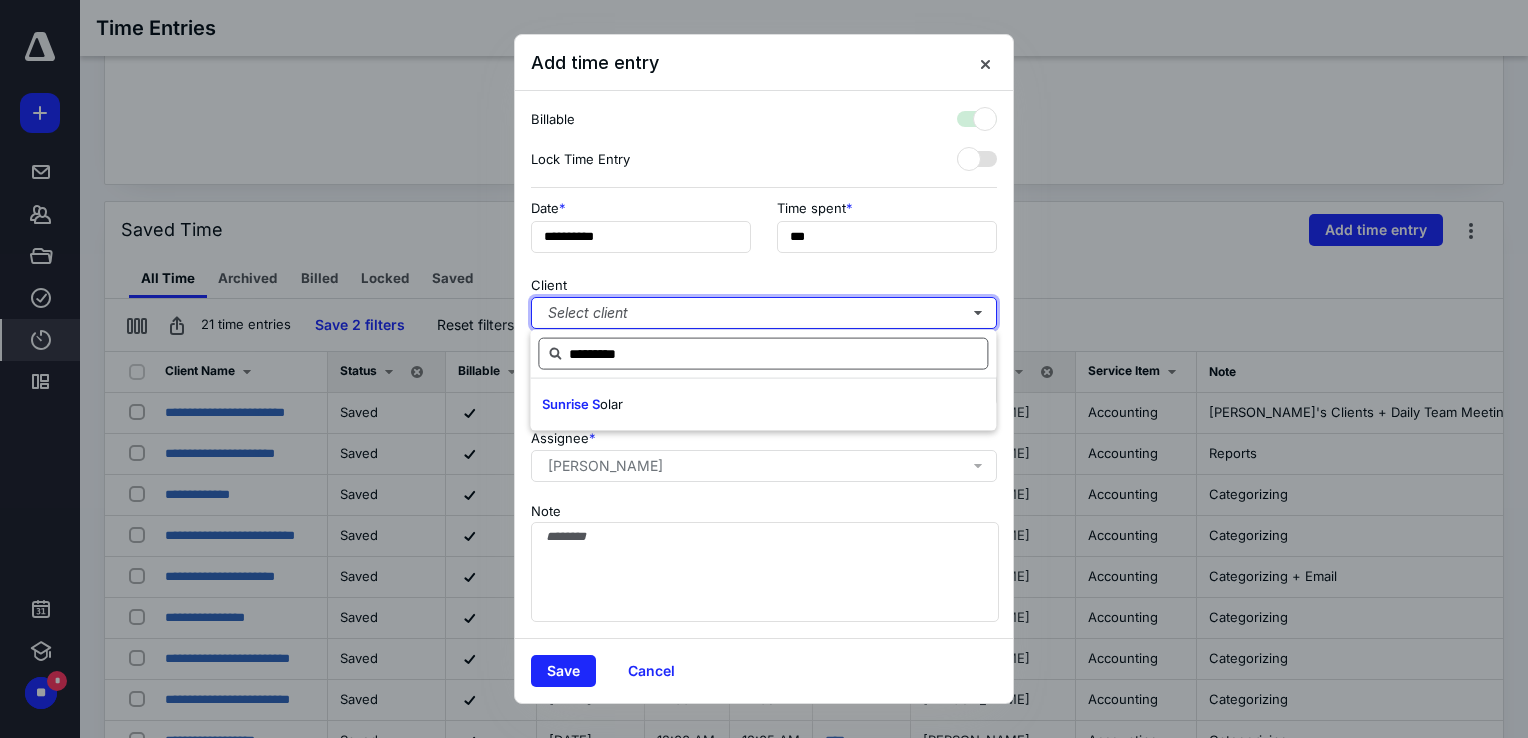 checkbox on "true" 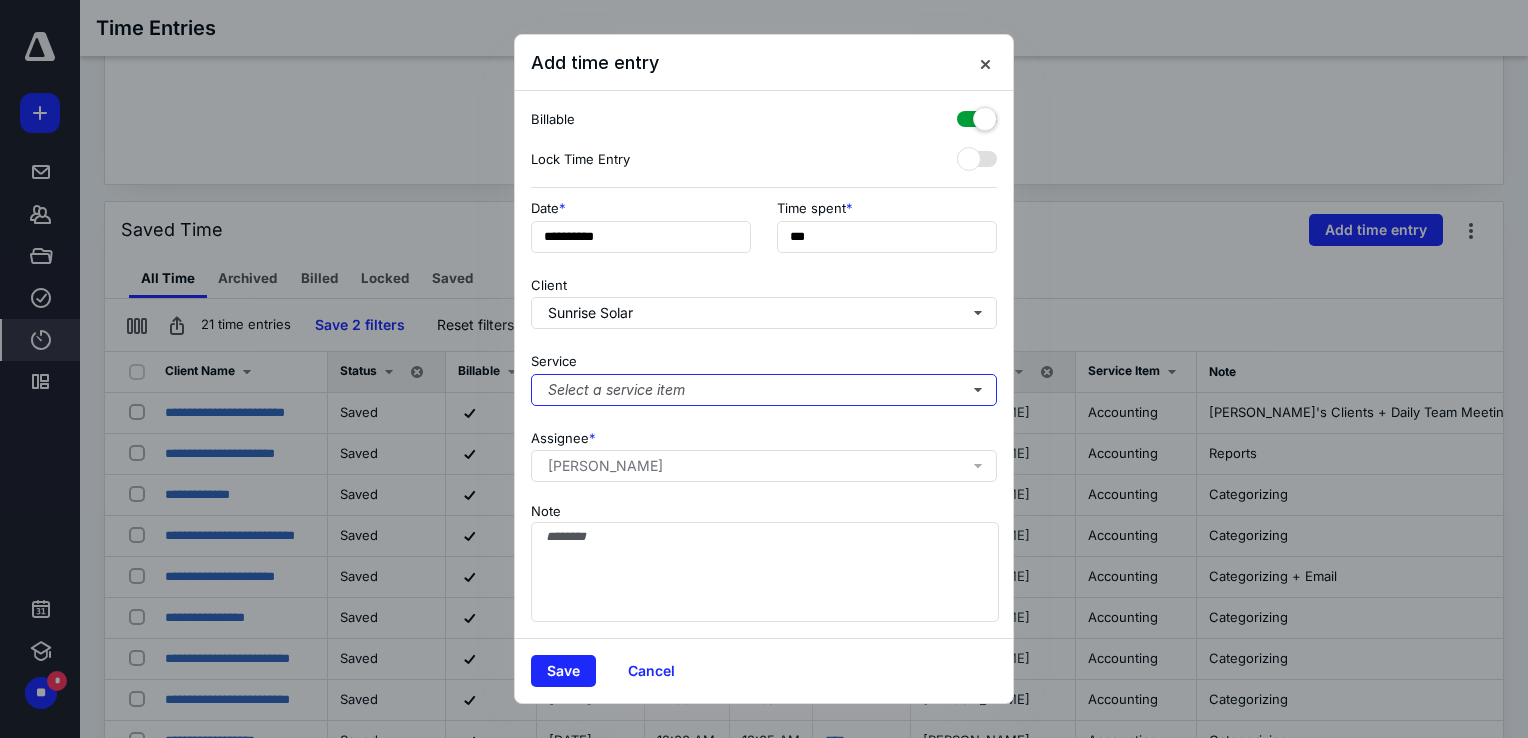 click on "Select a service item" at bounding box center (764, 390) 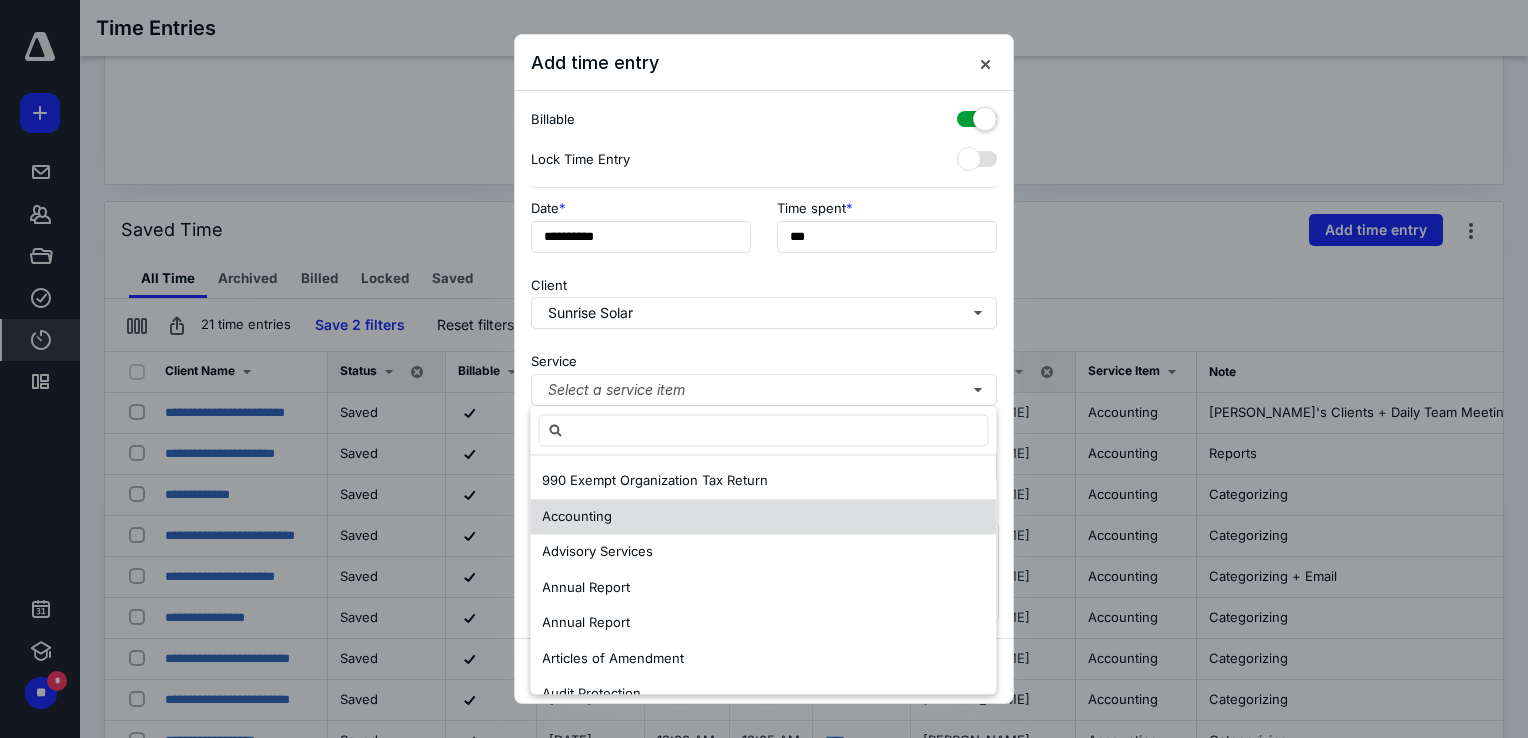 click on "Accounting" at bounding box center [577, 516] 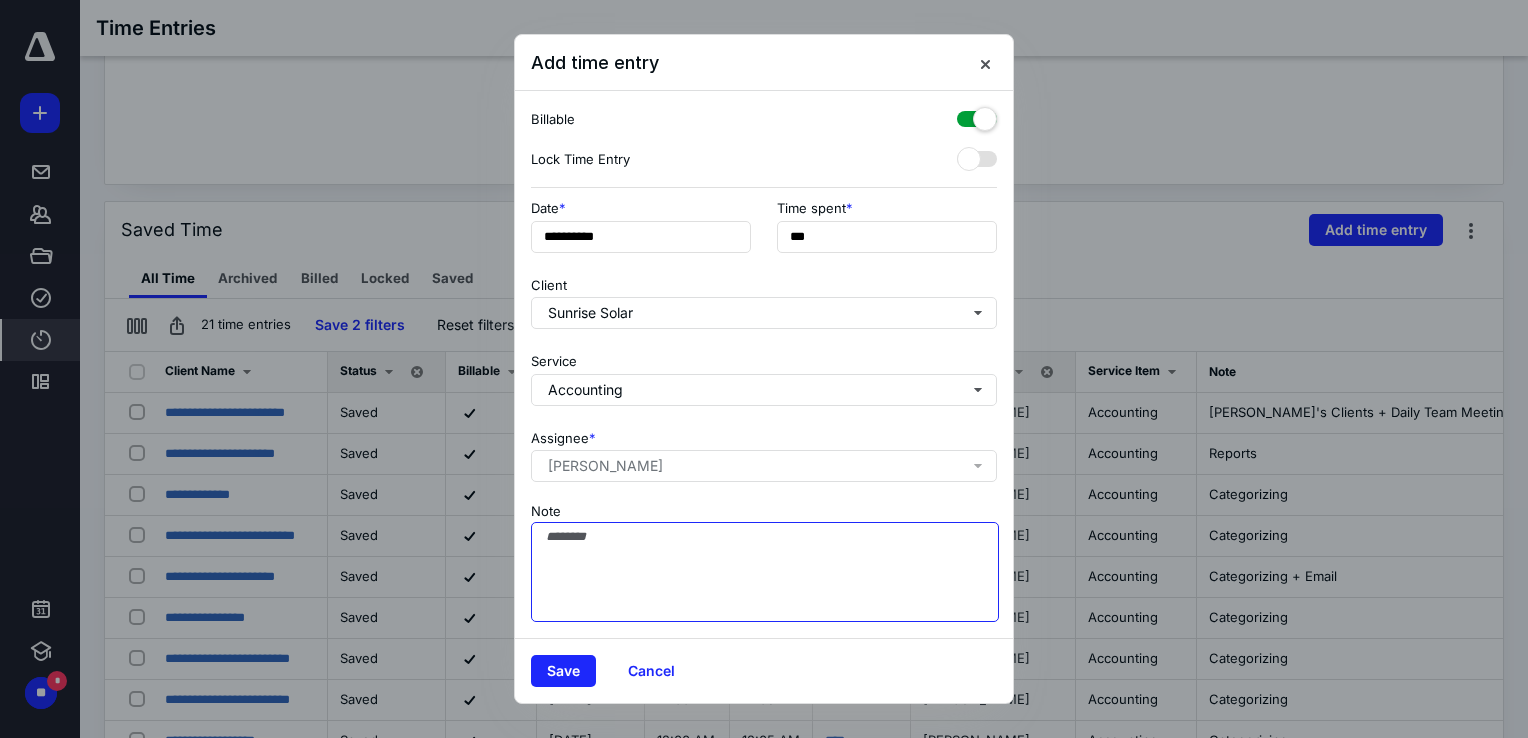 click on "Note" at bounding box center (765, 572) 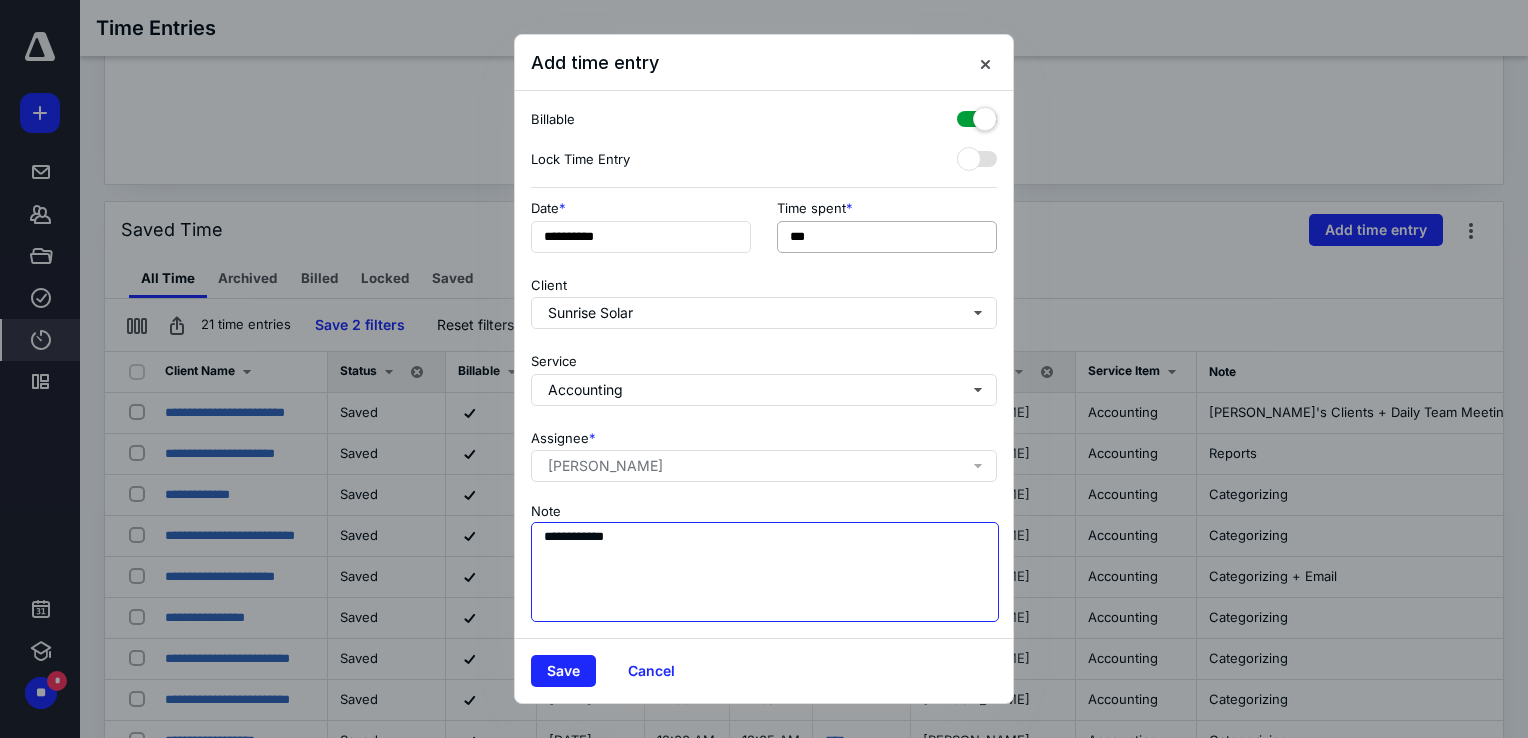 type on "**********" 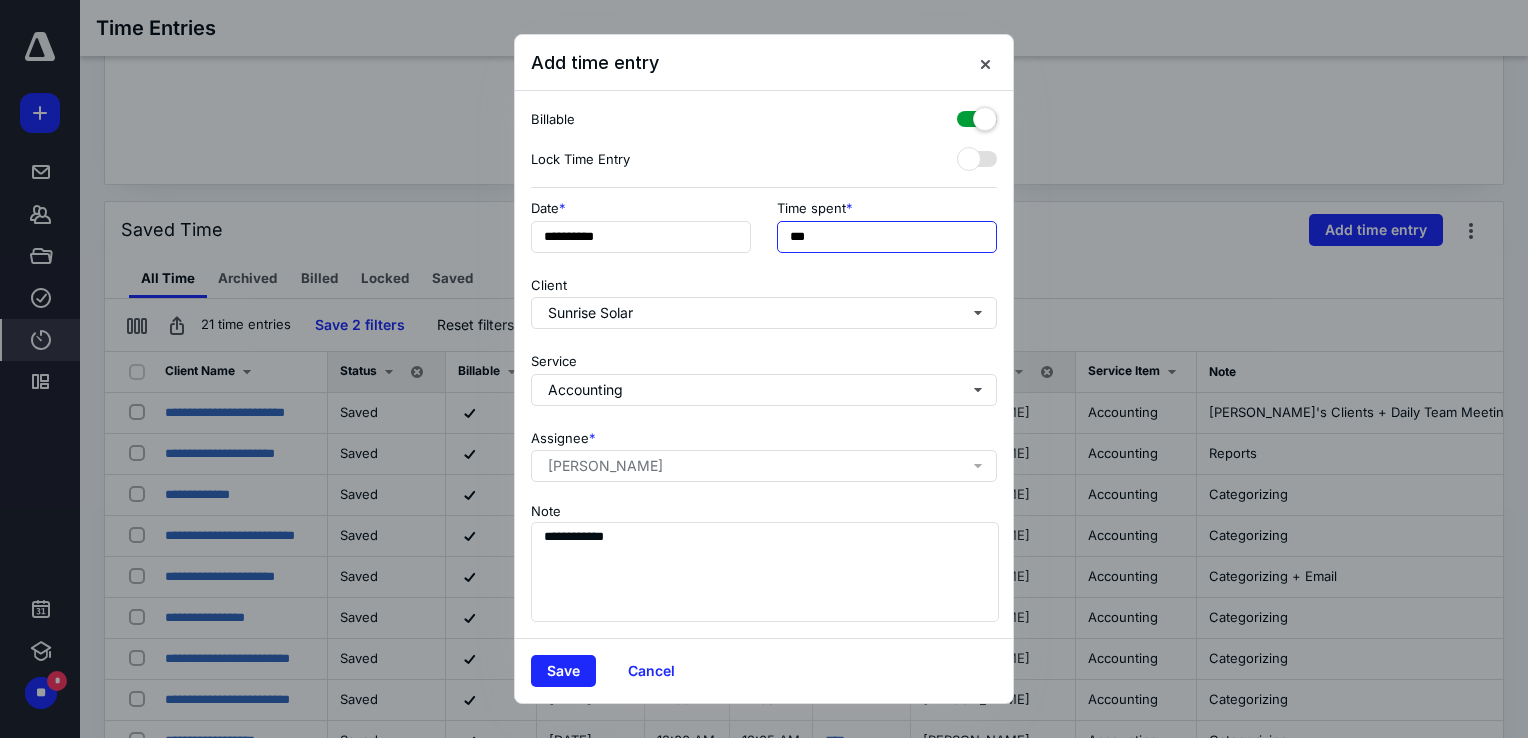 click on "***" at bounding box center [887, 237] 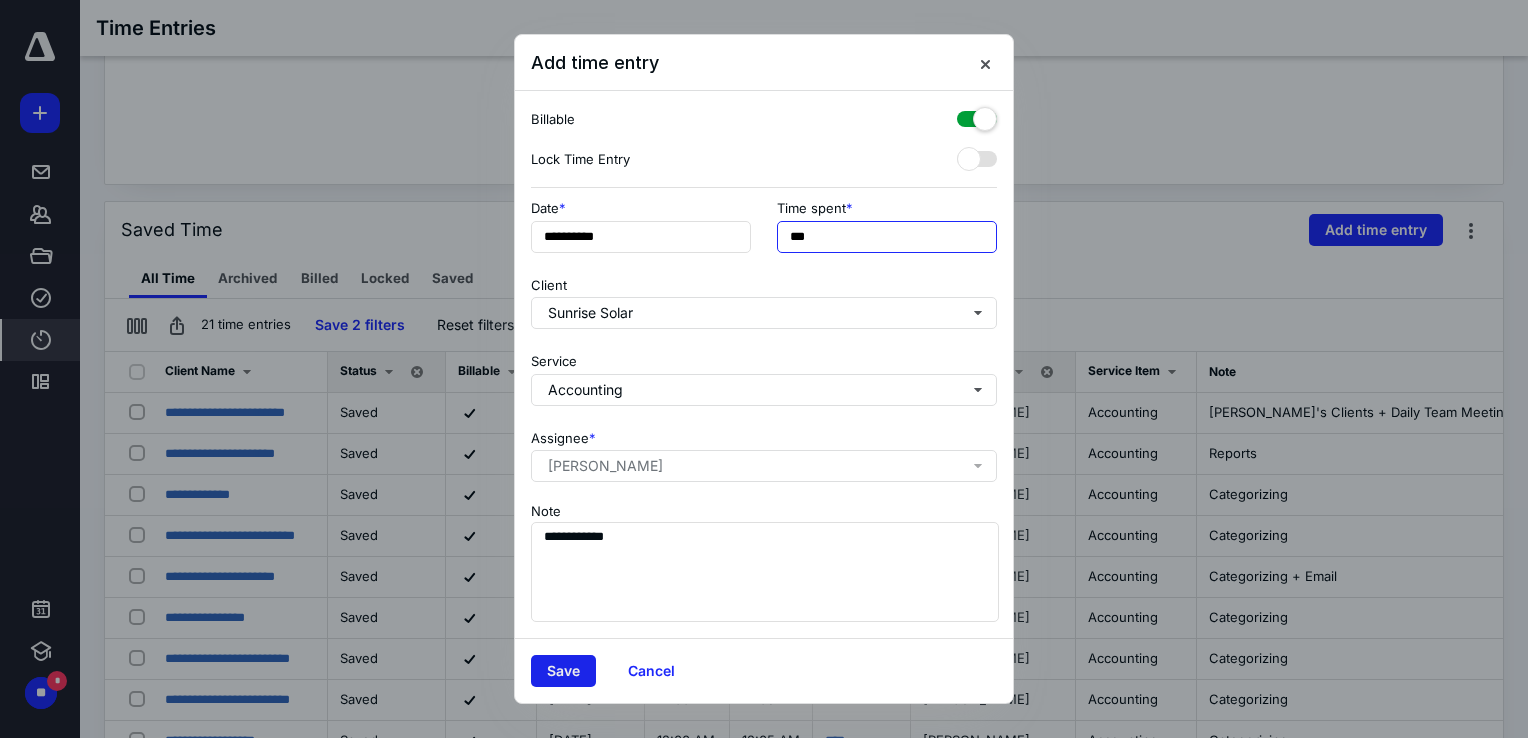 type on "***" 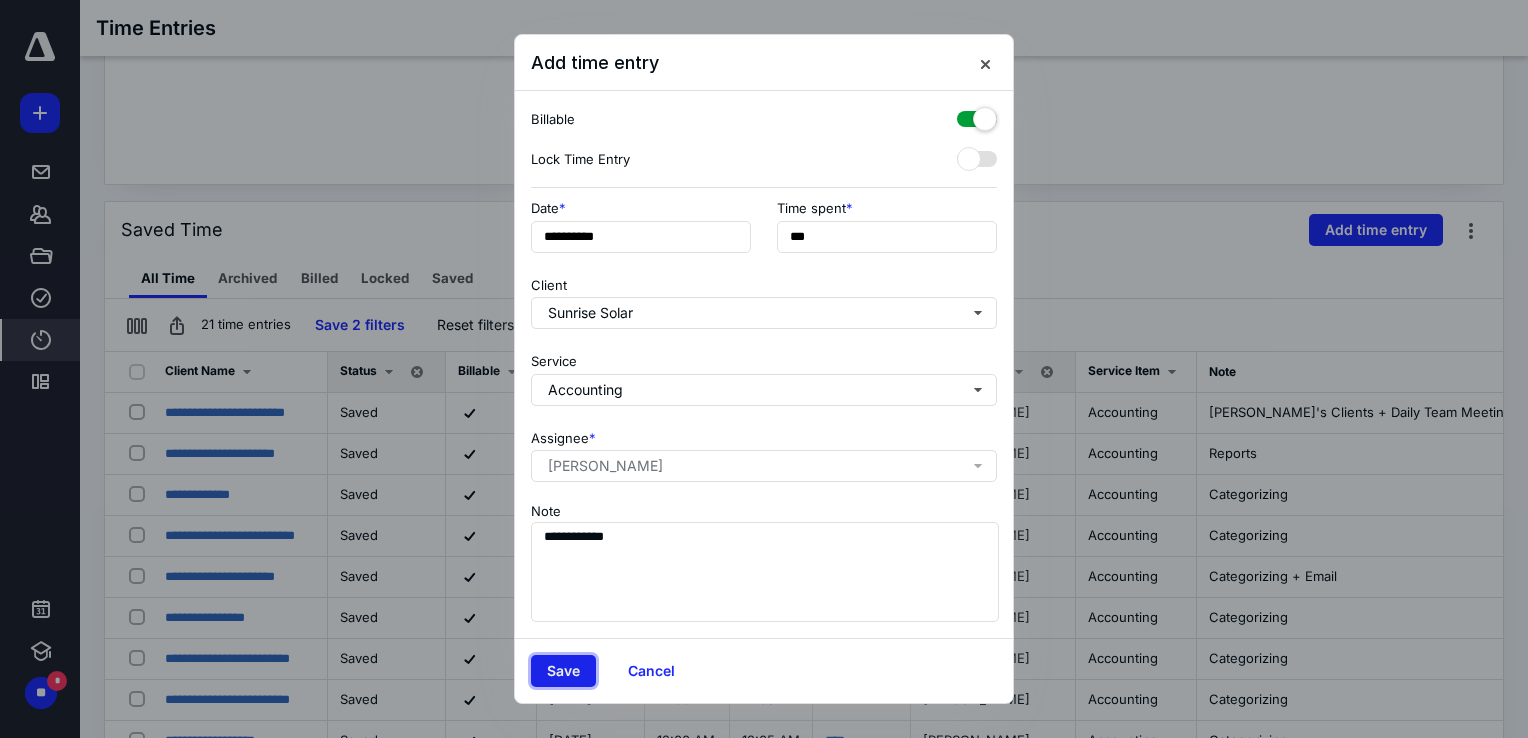 click on "Save" at bounding box center (563, 671) 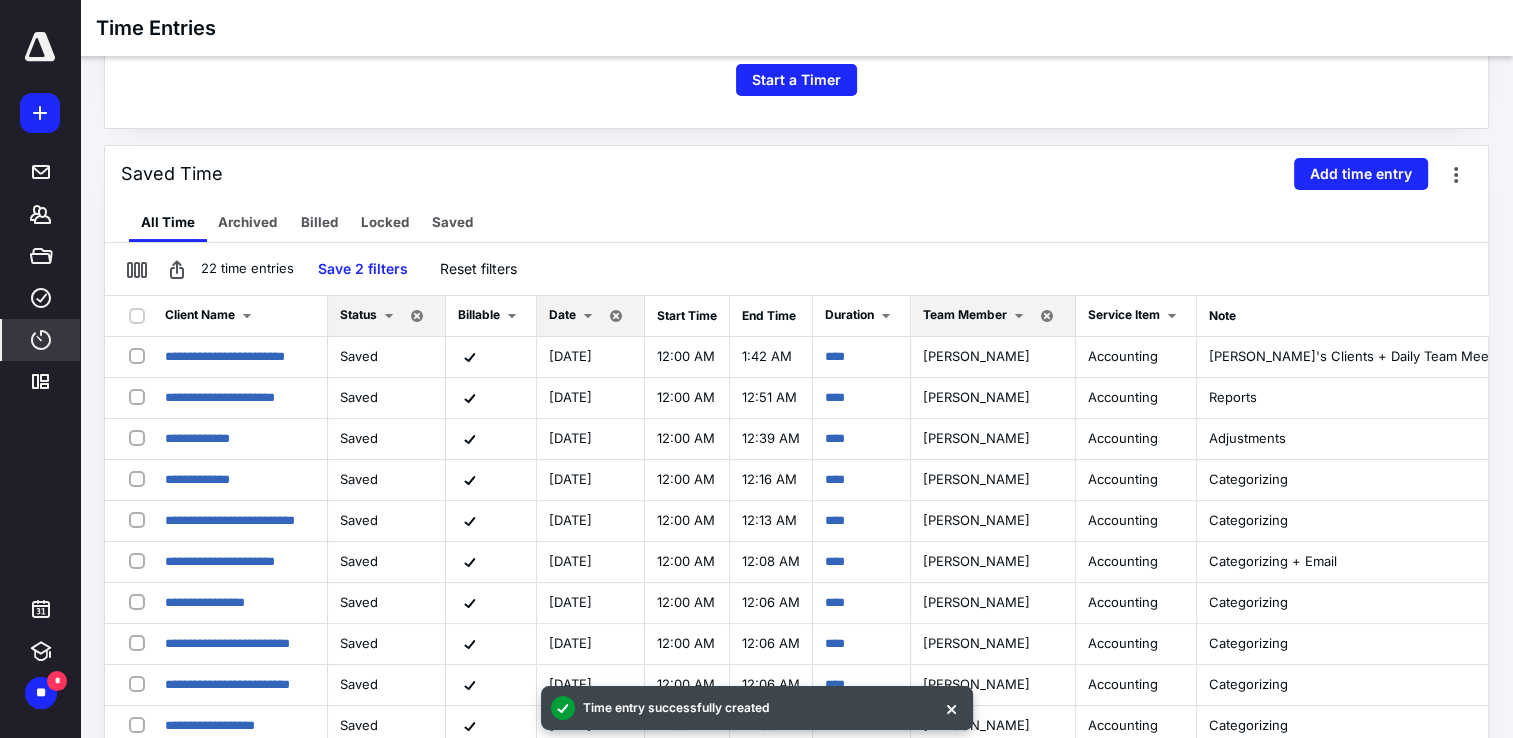 scroll, scrollTop: 442, scrollLeft: 0, axis: vertical 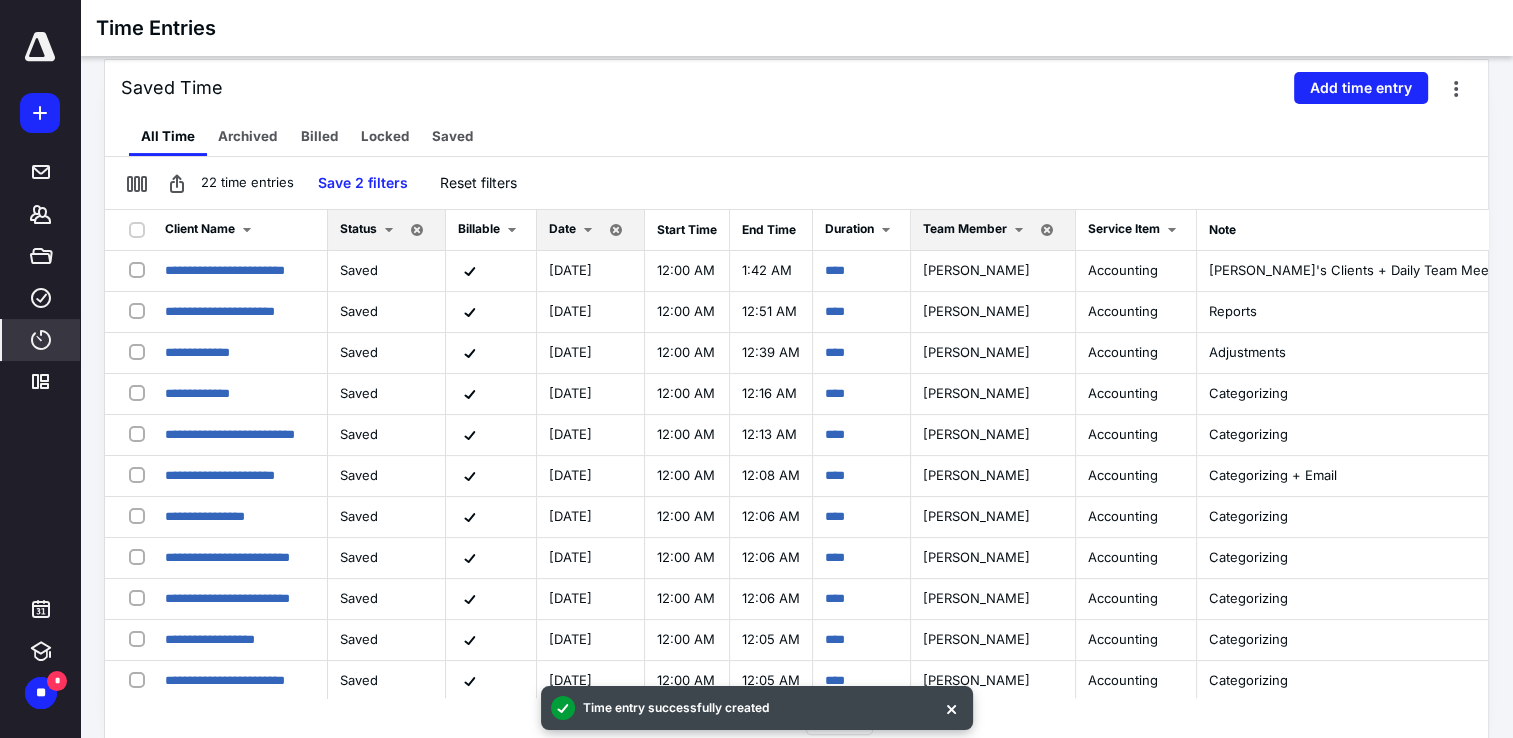 click on "Date" at bounding box center [562, 228] 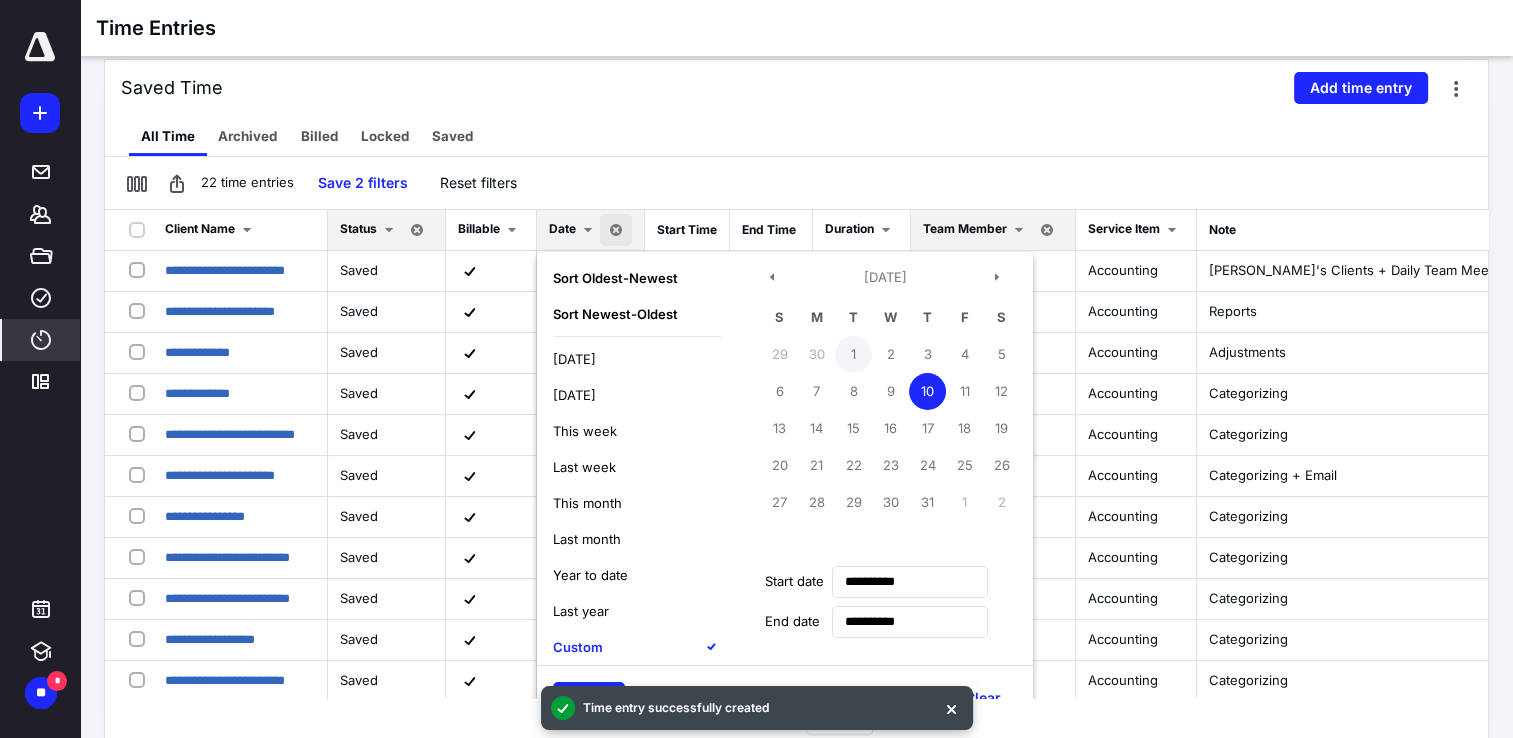 click on "1" at bounding box center (853, 354) 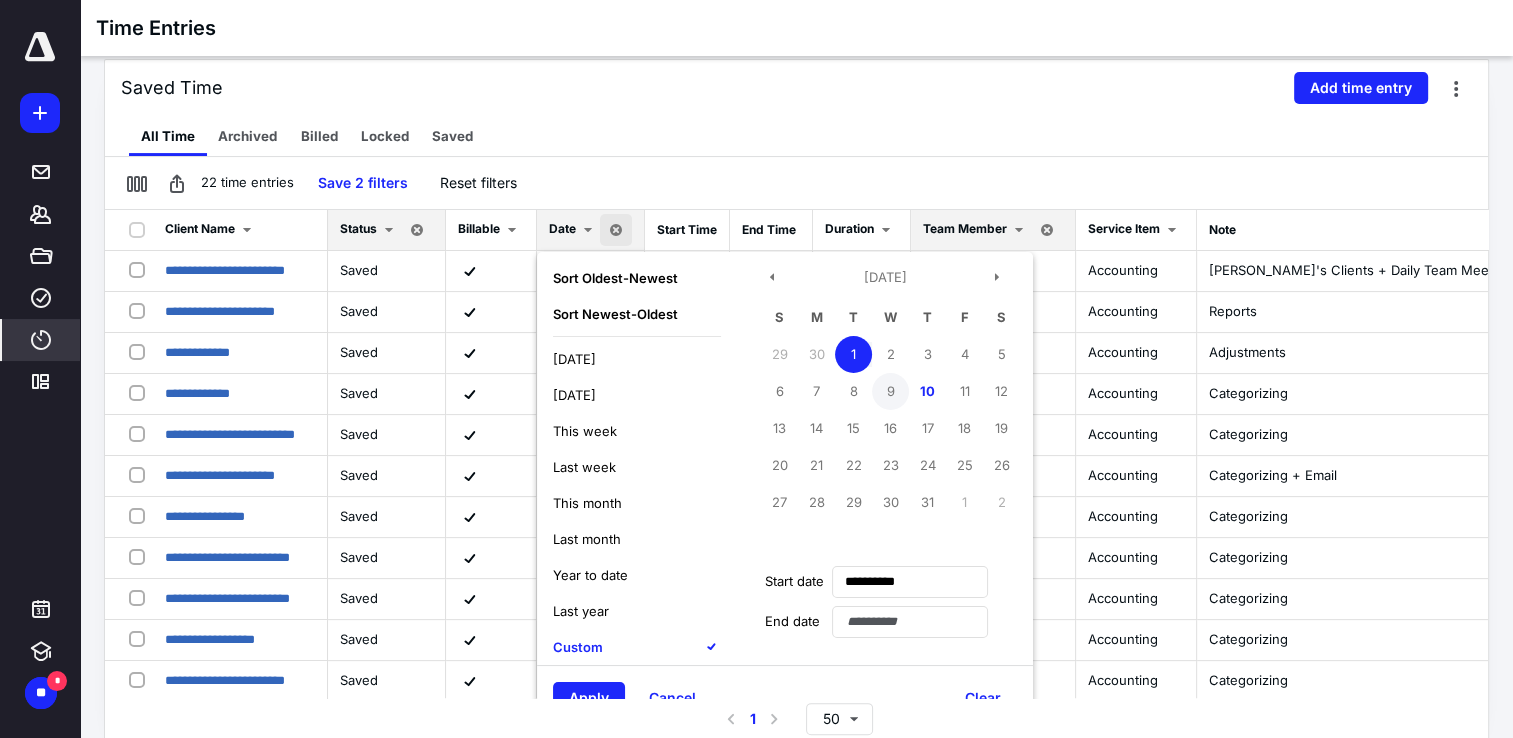 click on "9" at bounding box center [890, 391] 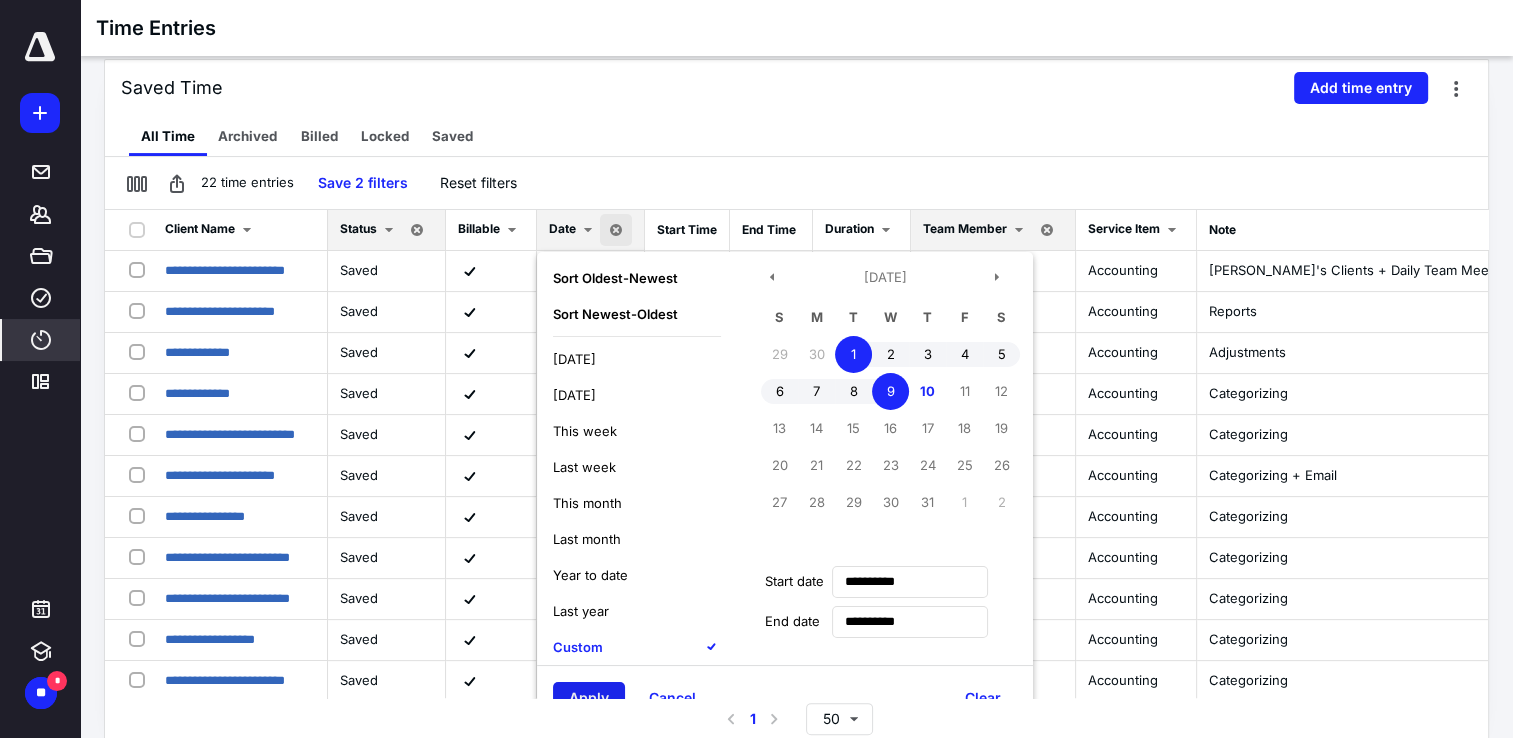 click on "Apply" at bounding box center (589, 698) 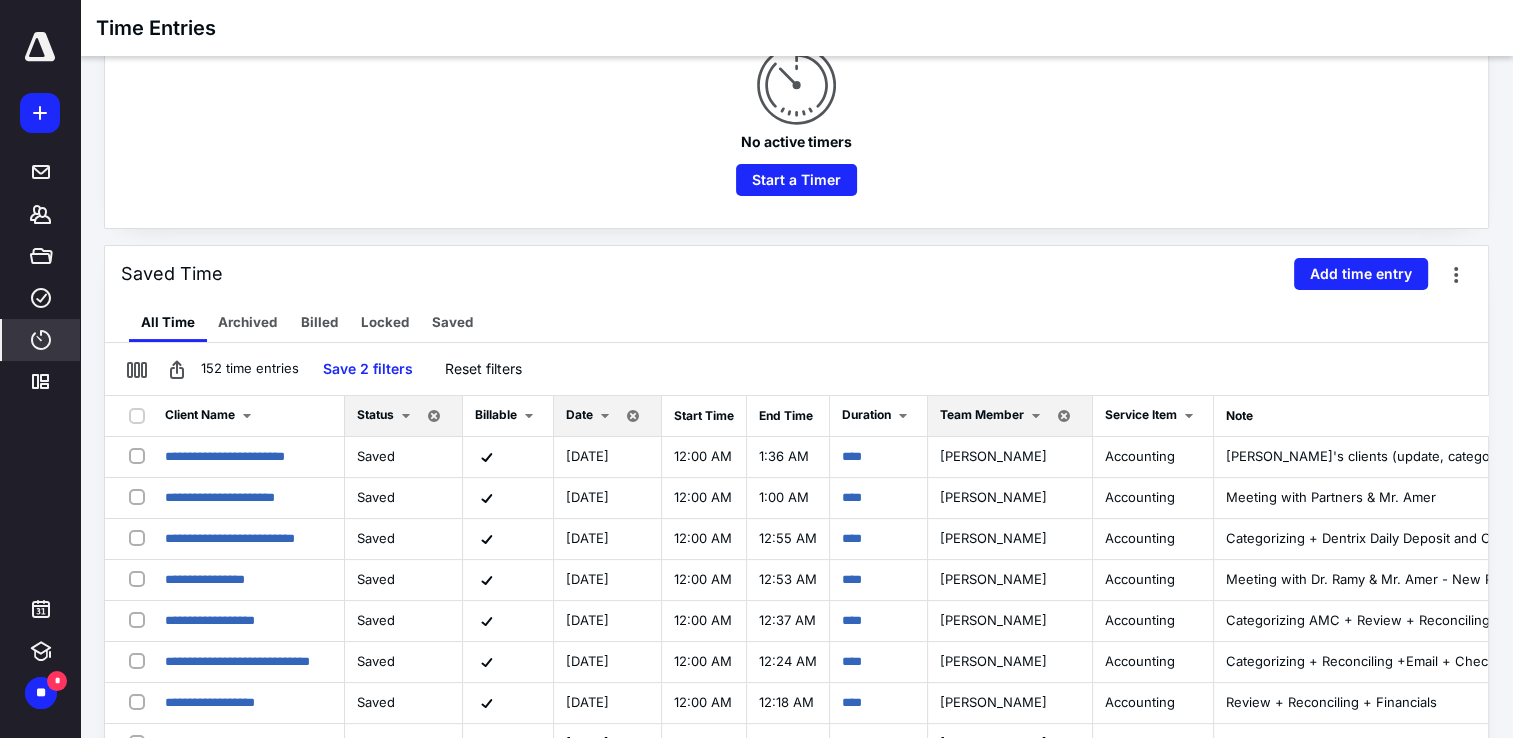 scroll, scrollTop: 300, scrollLeft: 0, axis: vertical 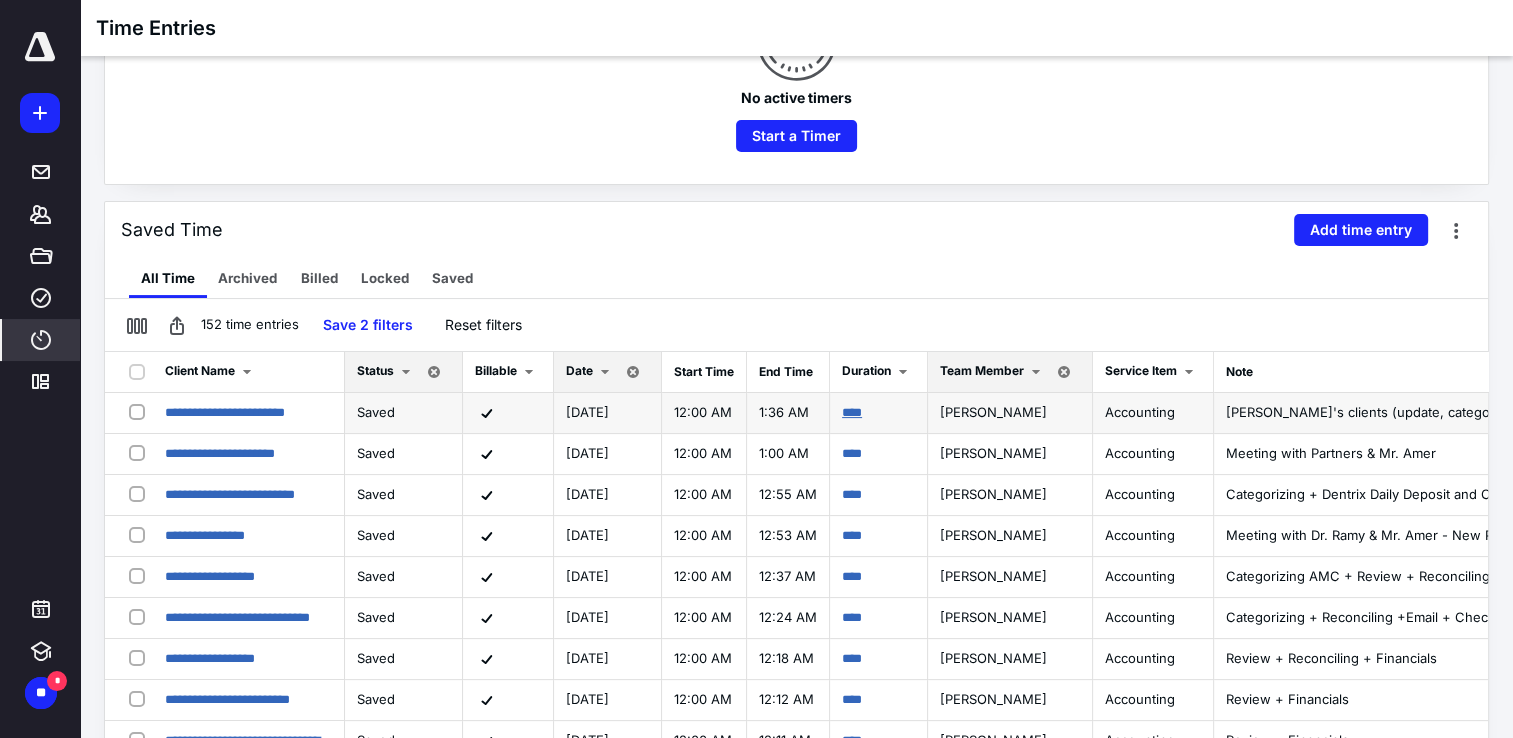 click on "****" at bounding box center [852, 412] 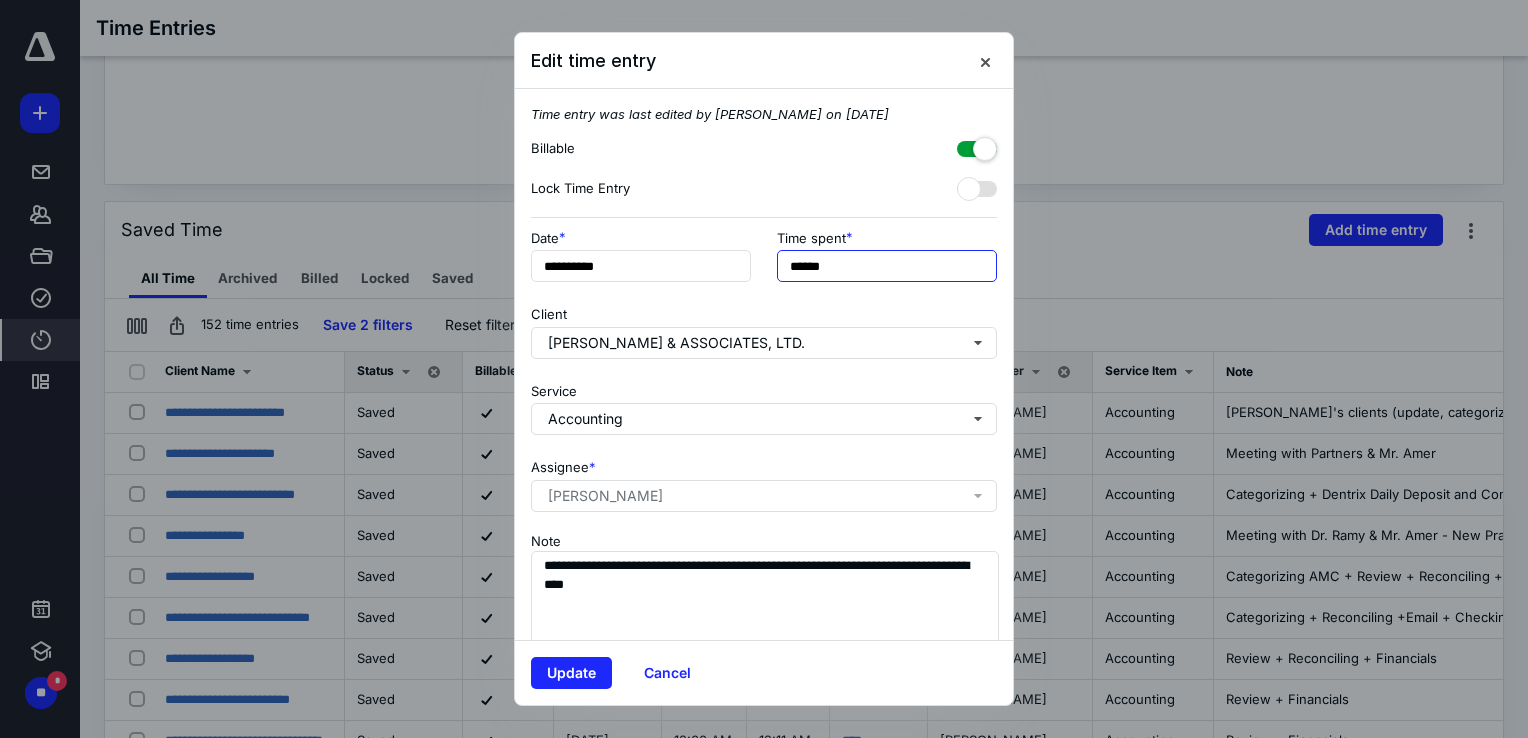 drag, startPoint x: 788, startPoint y: 269, endPoint x: 801, endPoint y: 273, distance: 13.601471 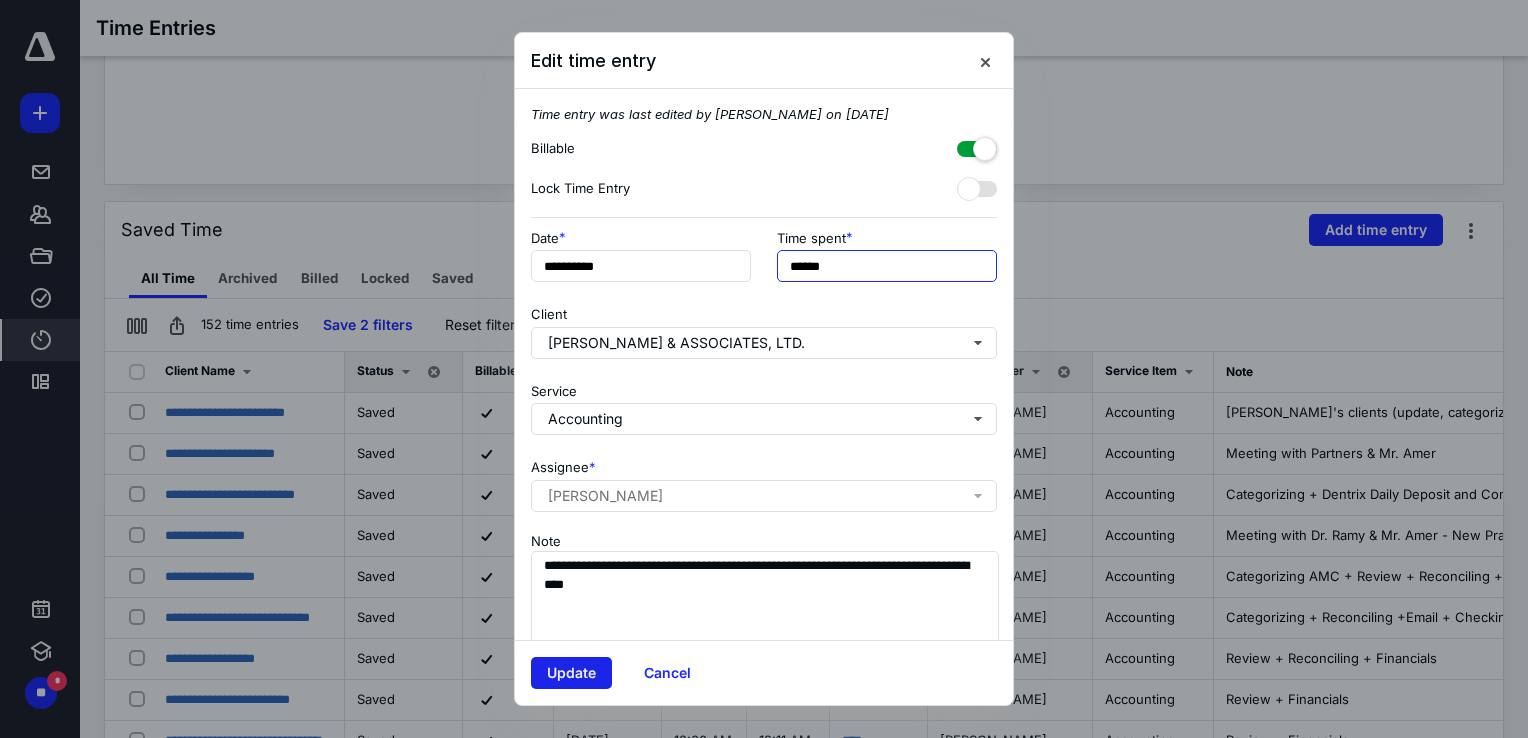 type on "******" 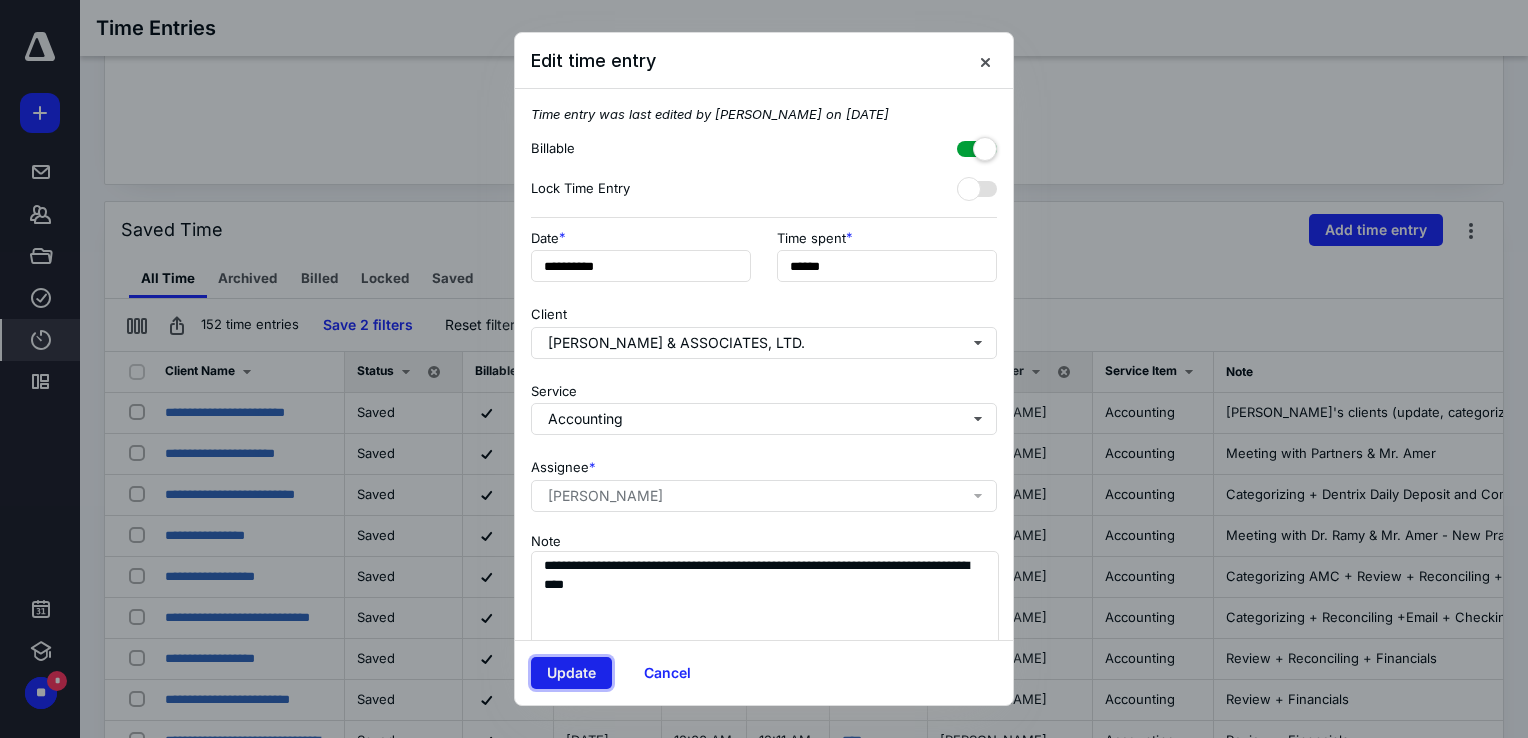click on "Update" at bounding box center (571, 673) 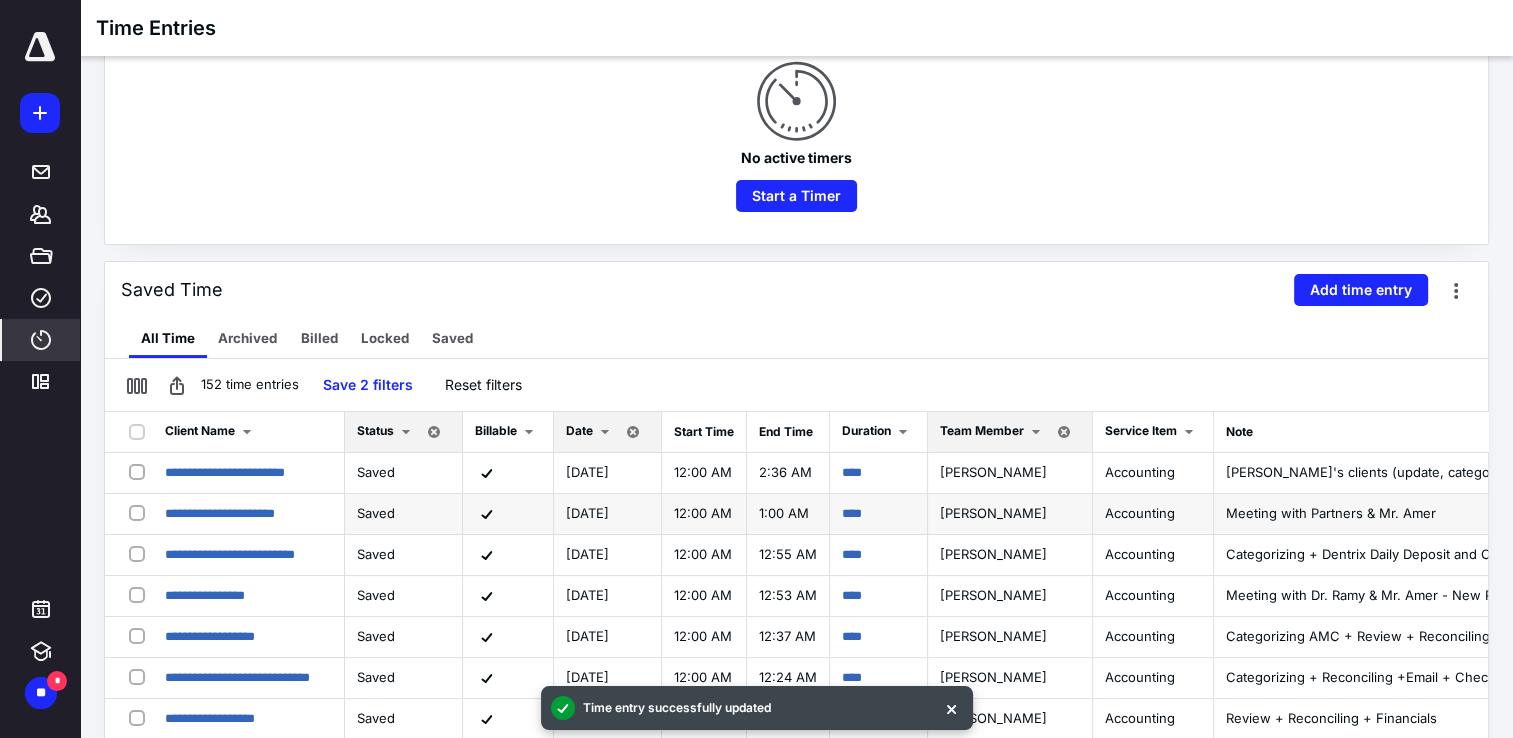 scroll, scrollTop: 300, scrollLeft: 0, axis: vertical 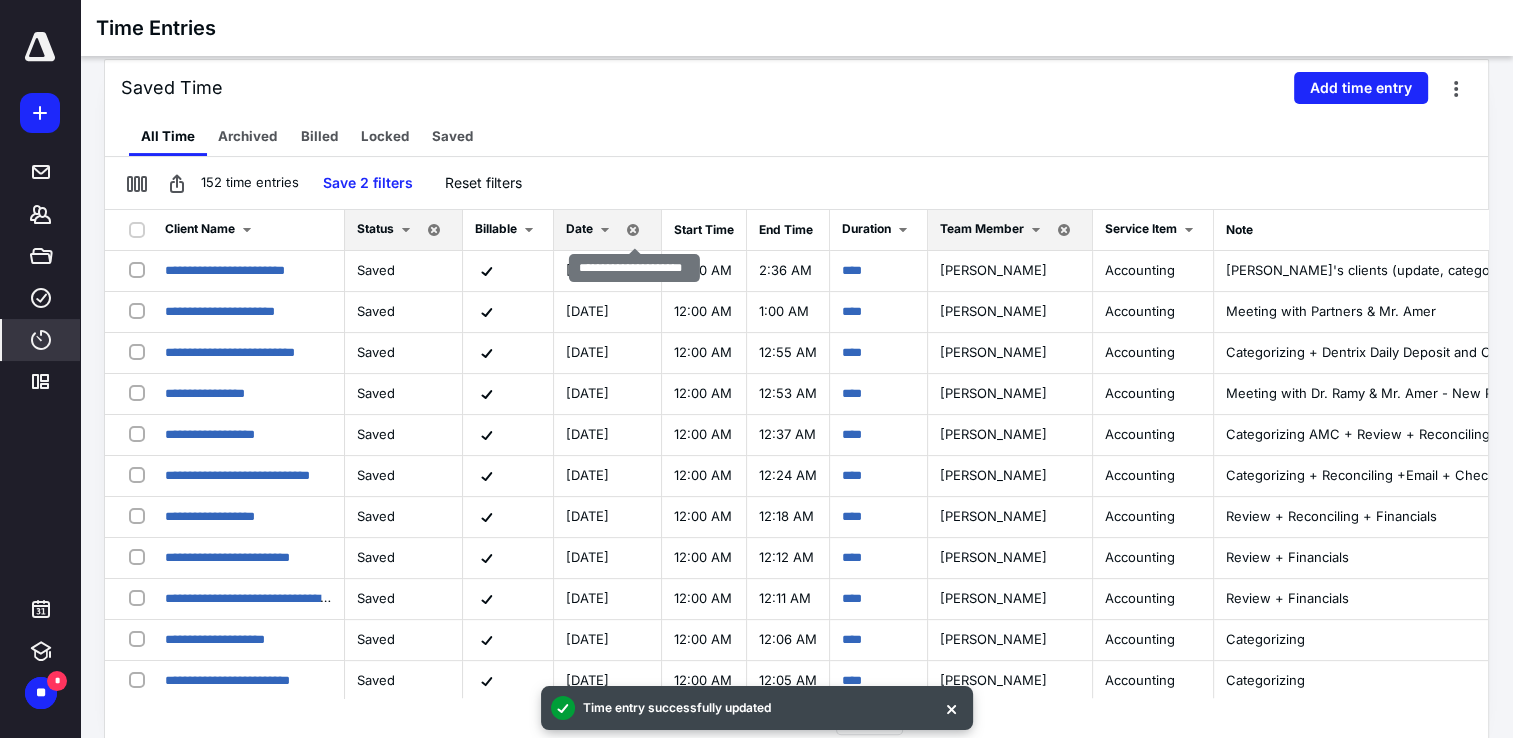 click on "Date" at bounding box center [579, 228] 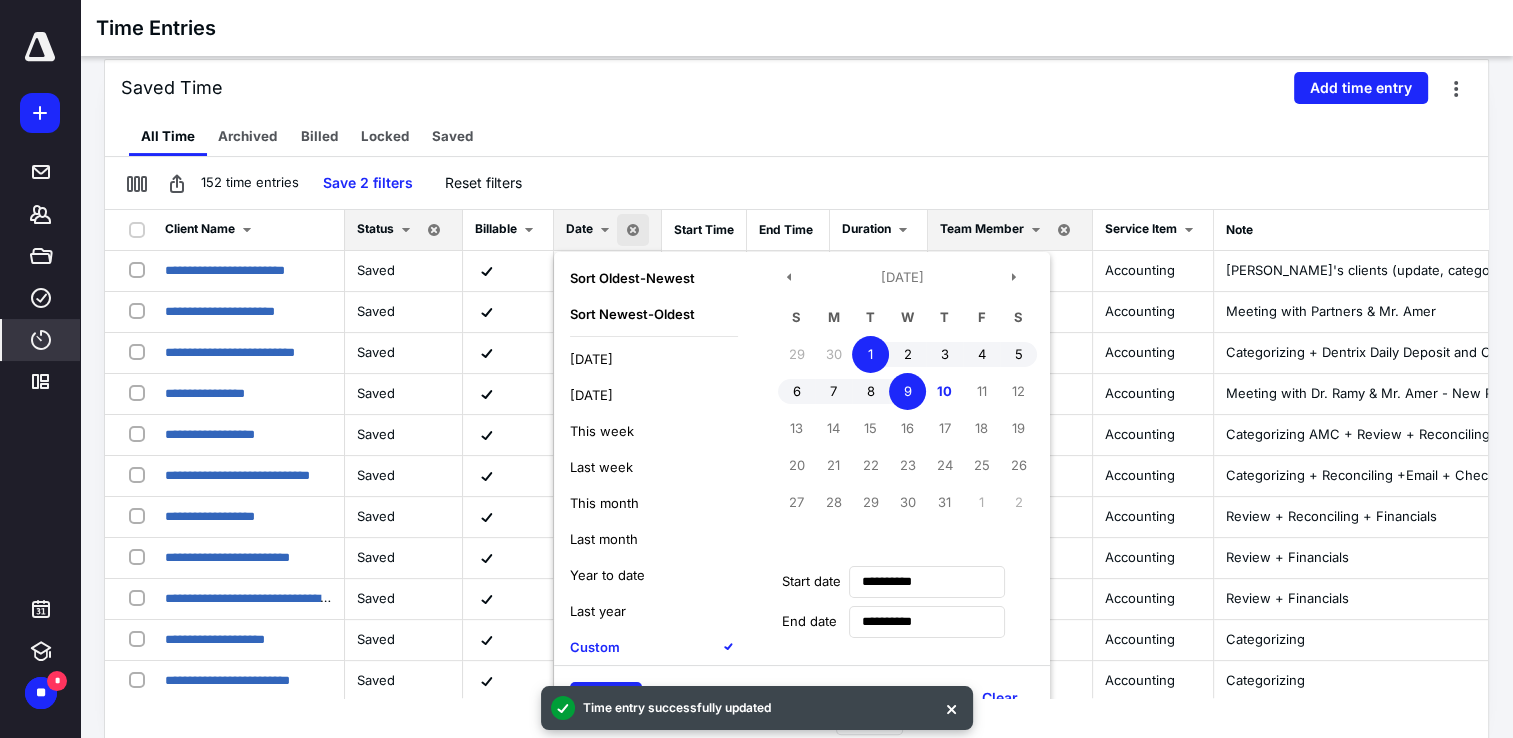 click on "9" at bounding box center [907, 391] 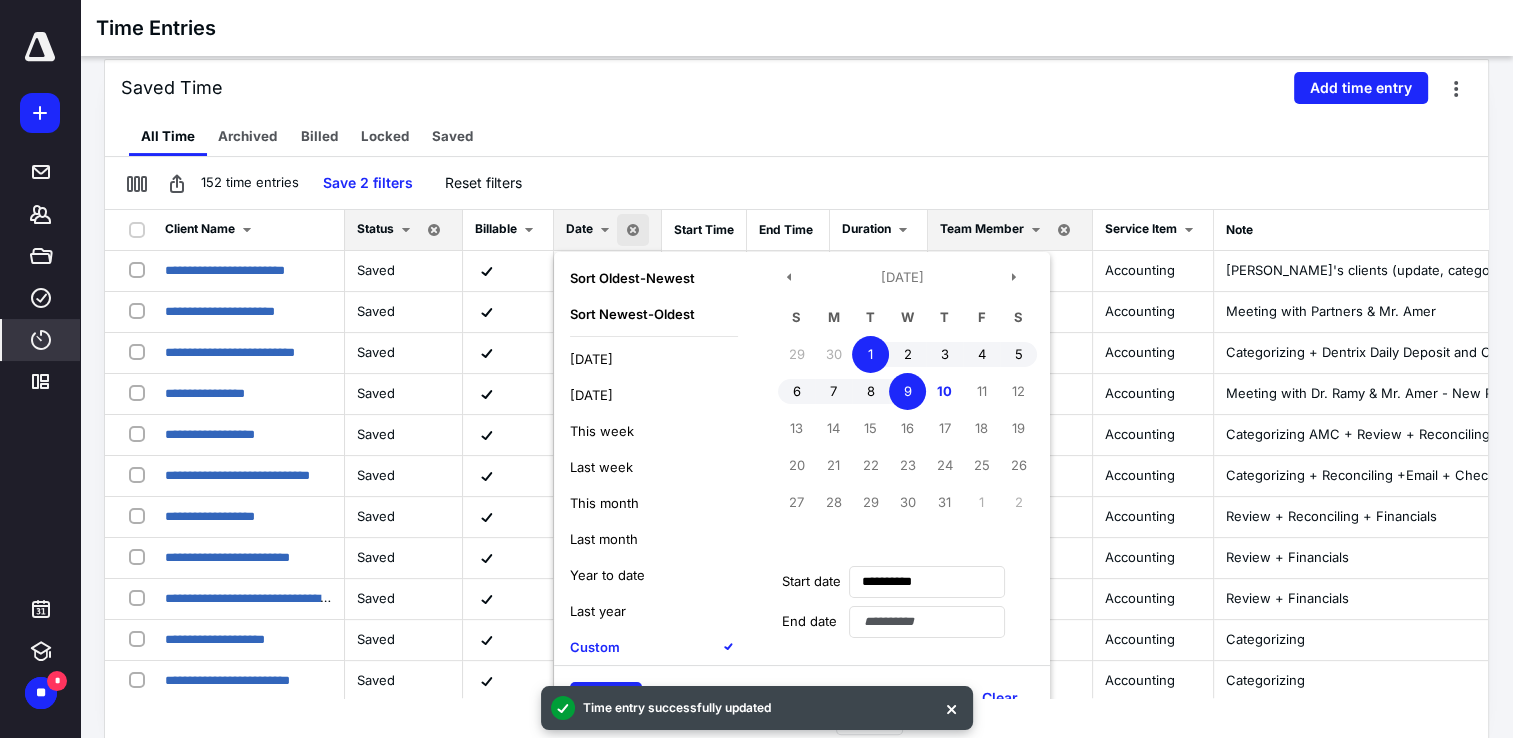 click on "9" at bounding box center (907, 391) 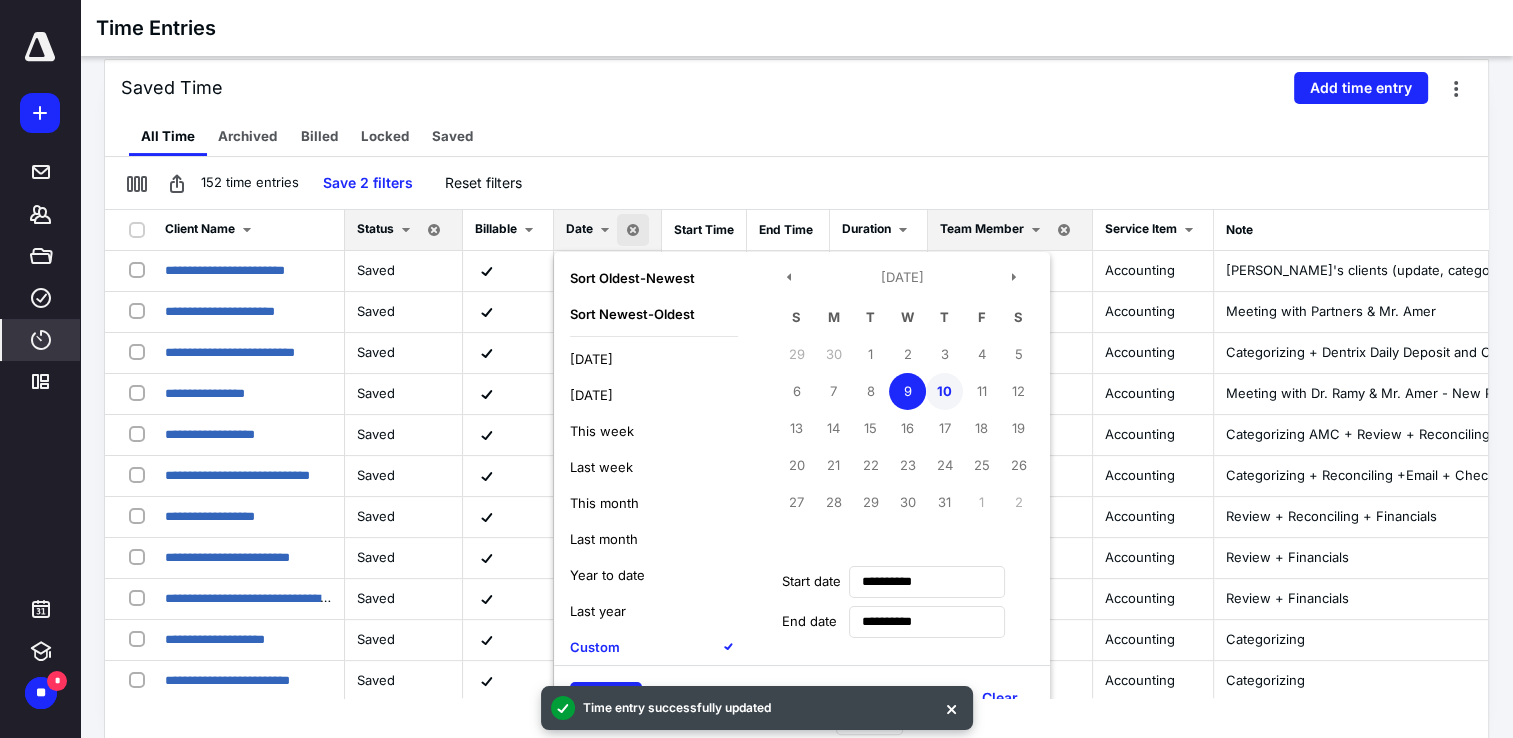 click on "10" at bounding box center (944, 391) 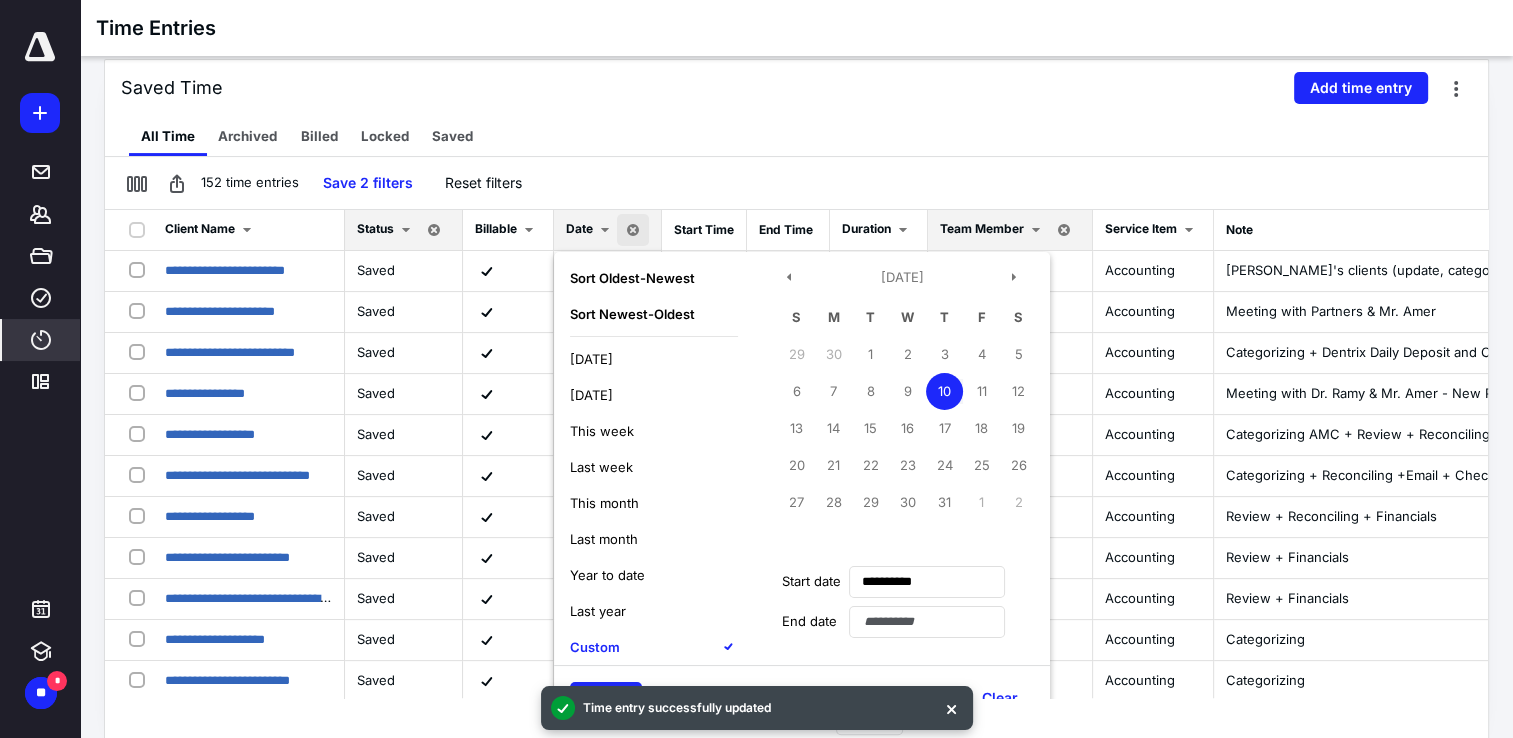 click on "10" at bounding box center (944, 391) 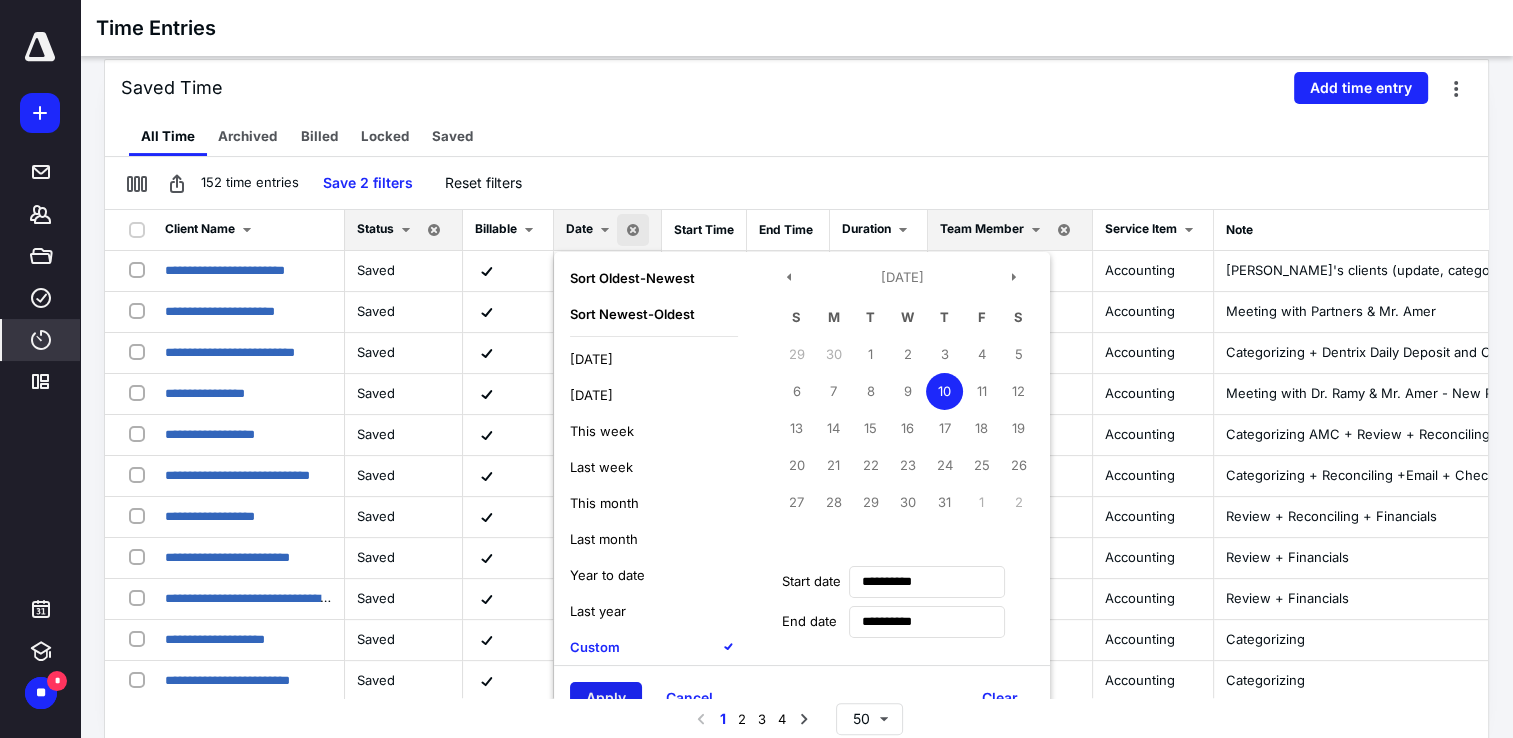 click on "Apply" at bounding box center (606, 698) 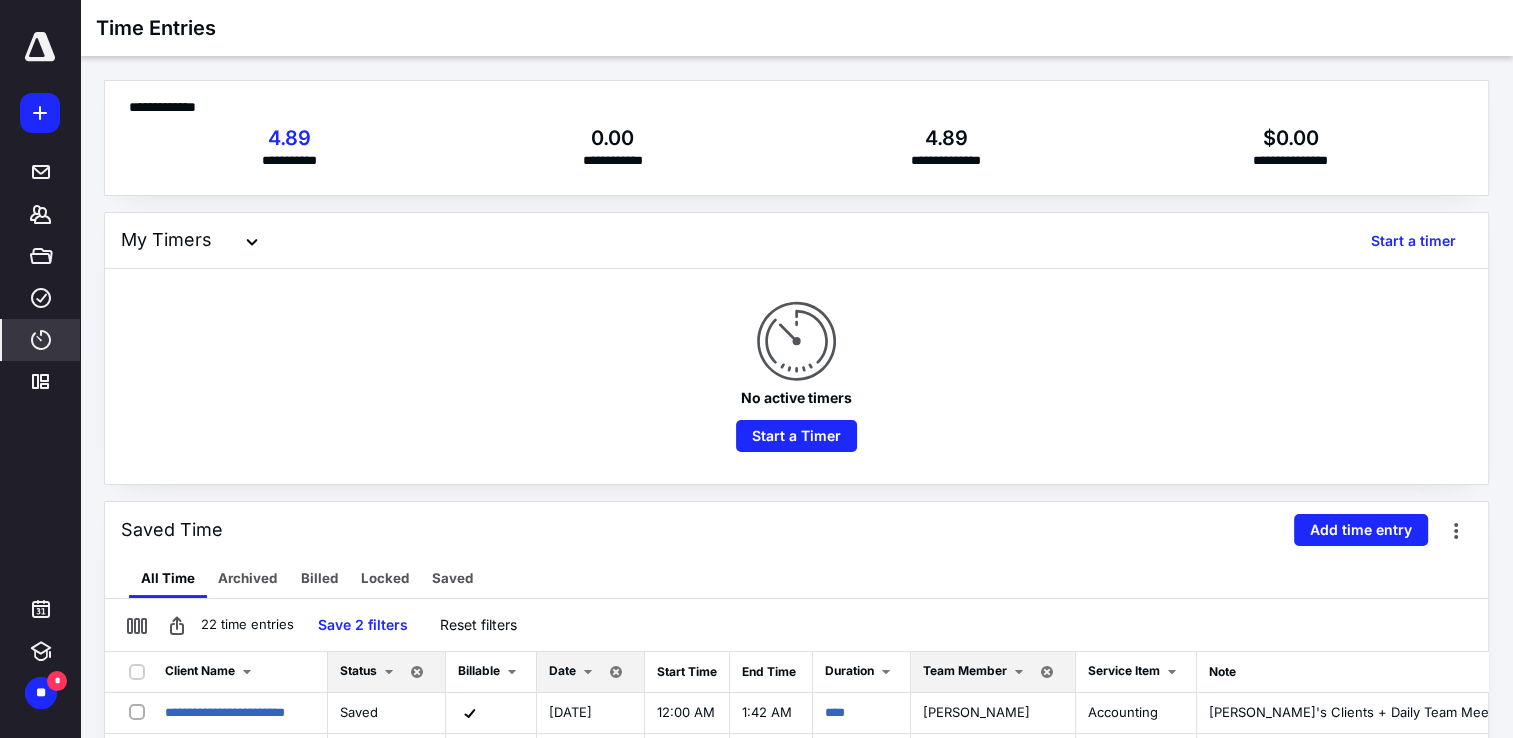 scroll, scrollTop: 442, scrollLeft: 0, axis: vertical 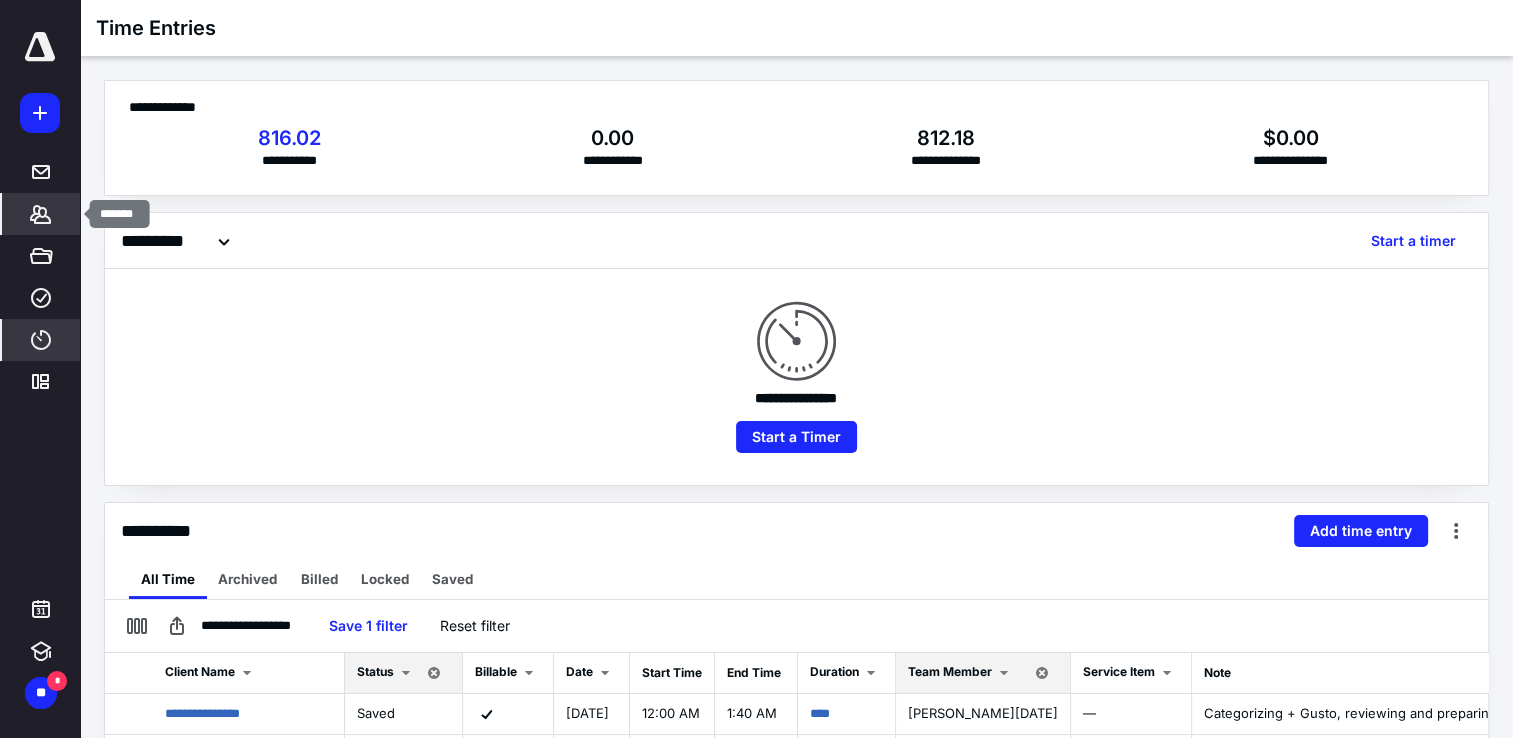 click on "*******" at bounding box center (41, 214) 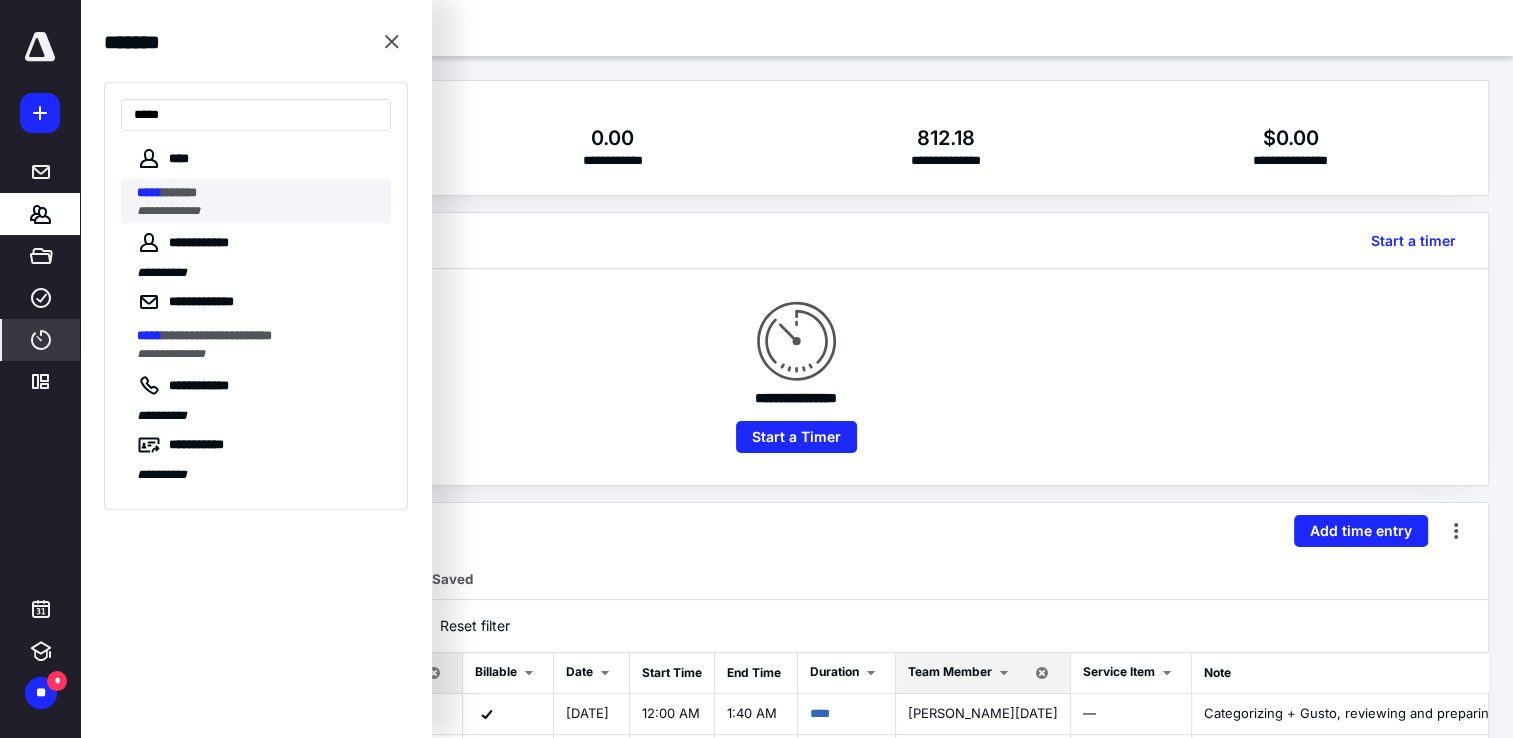 type on "*****" 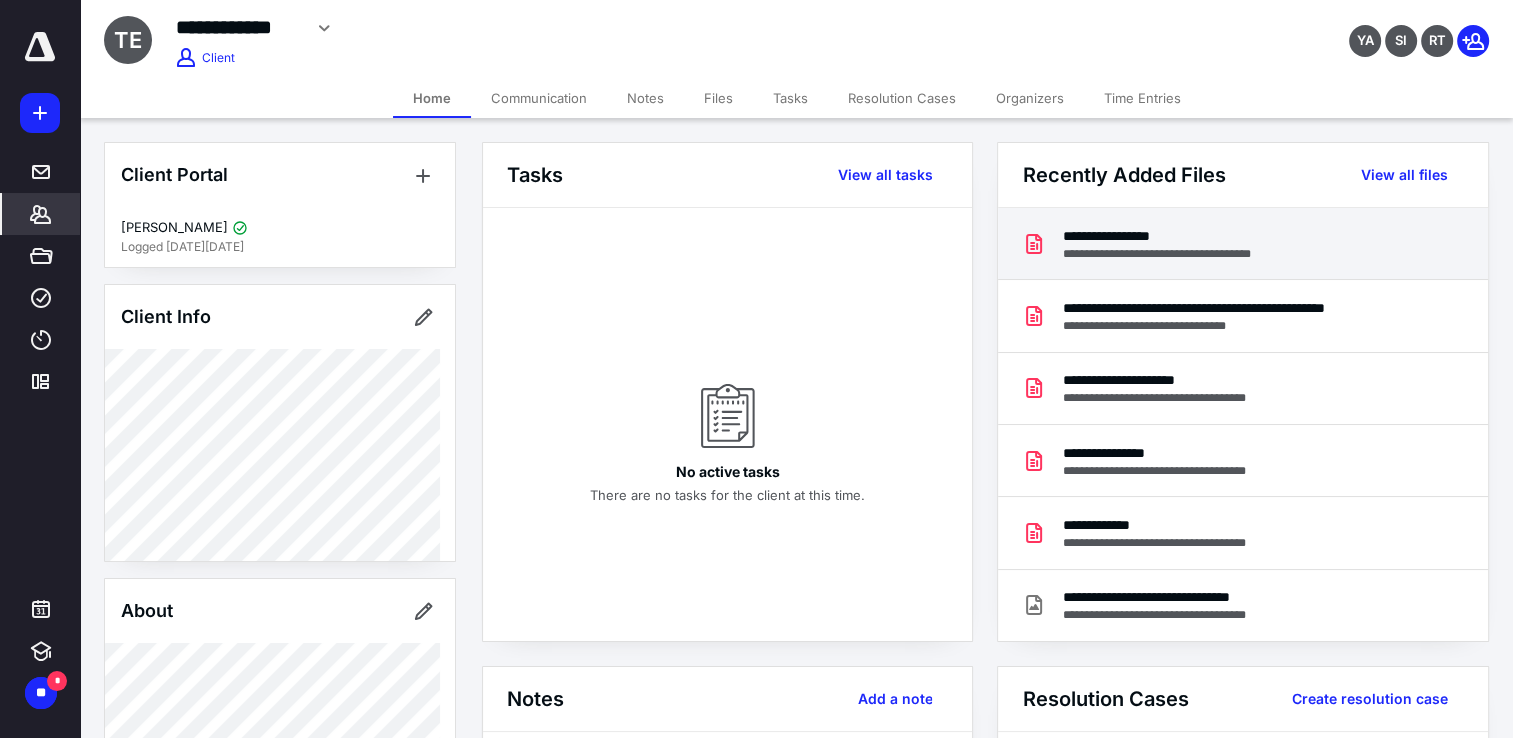 click on "**********" at bounding box center (1175, 236) 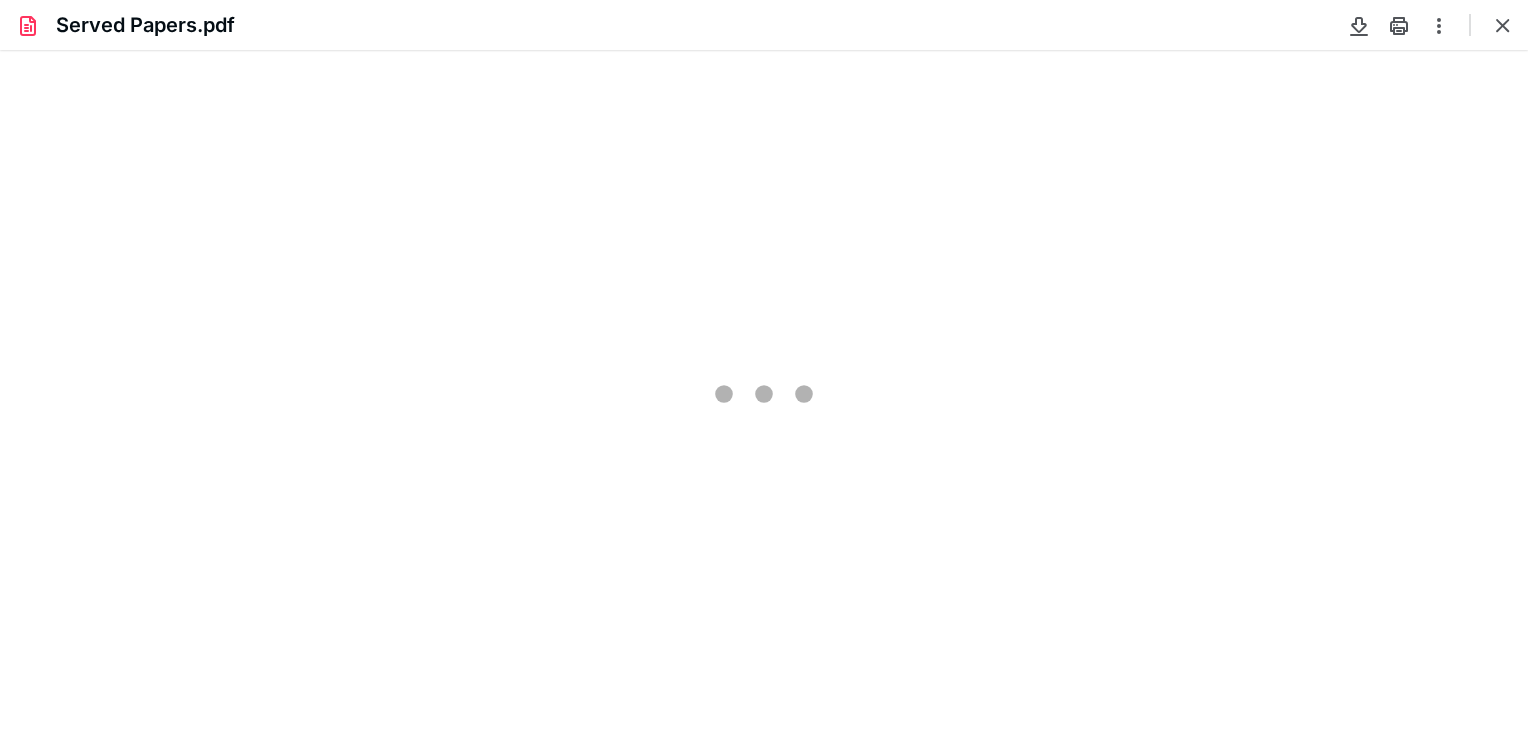 scroll, scrollTop: 0, scrollLeft: 0, axis: both 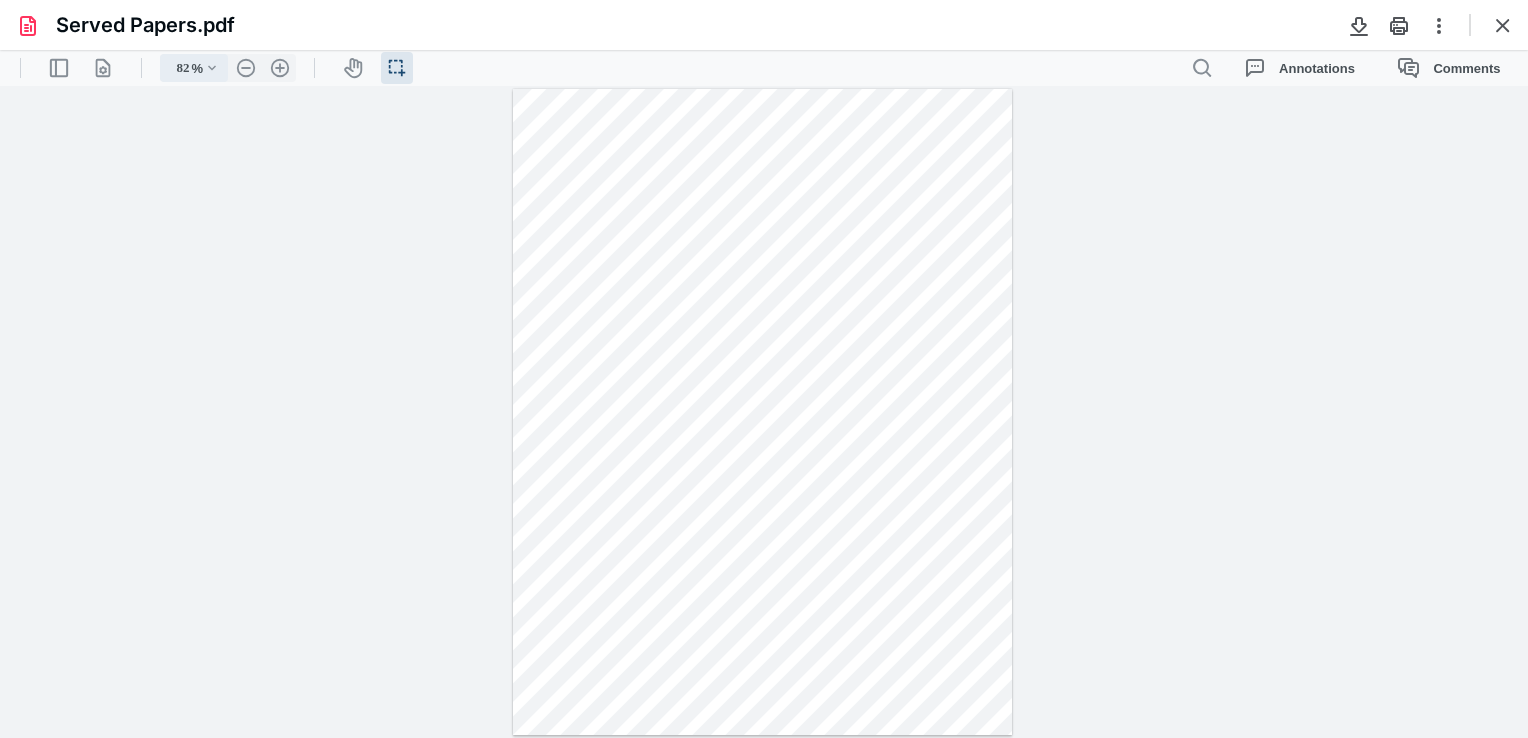 click on "82" at bounding box center [177, 68] 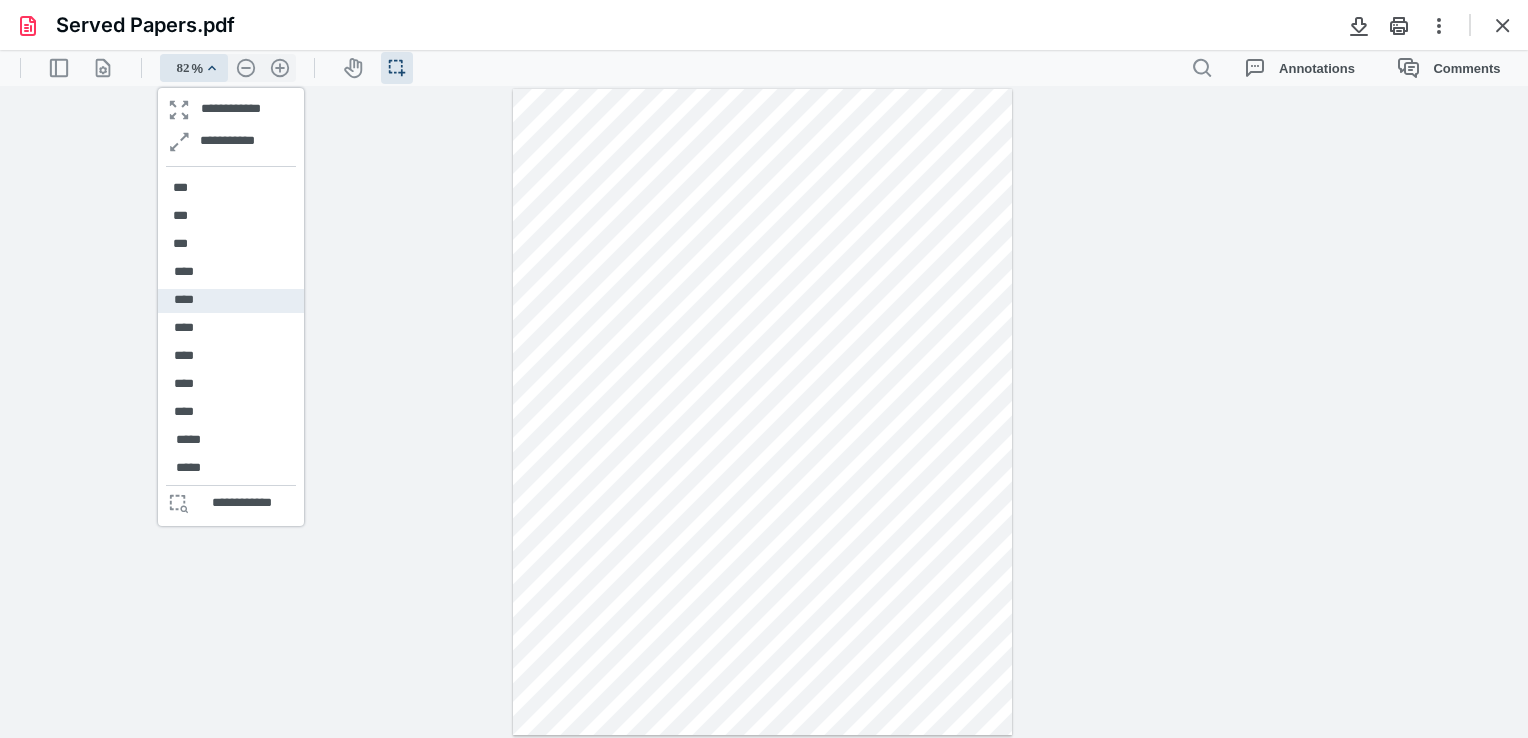 click on "****" at bounding box center (231, 301) 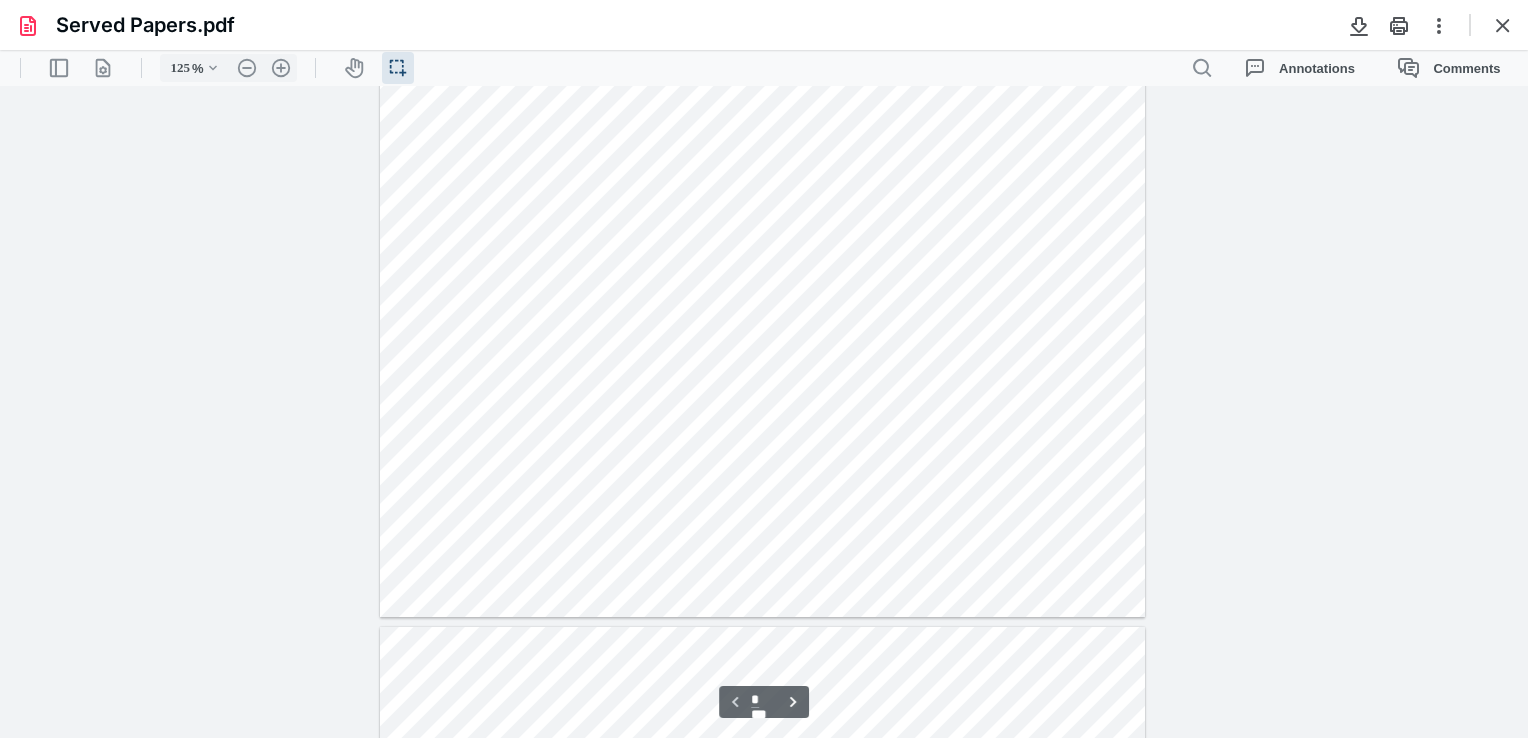 scroll, scrollTop: 764, scrollLeft: 0, axis: vertical 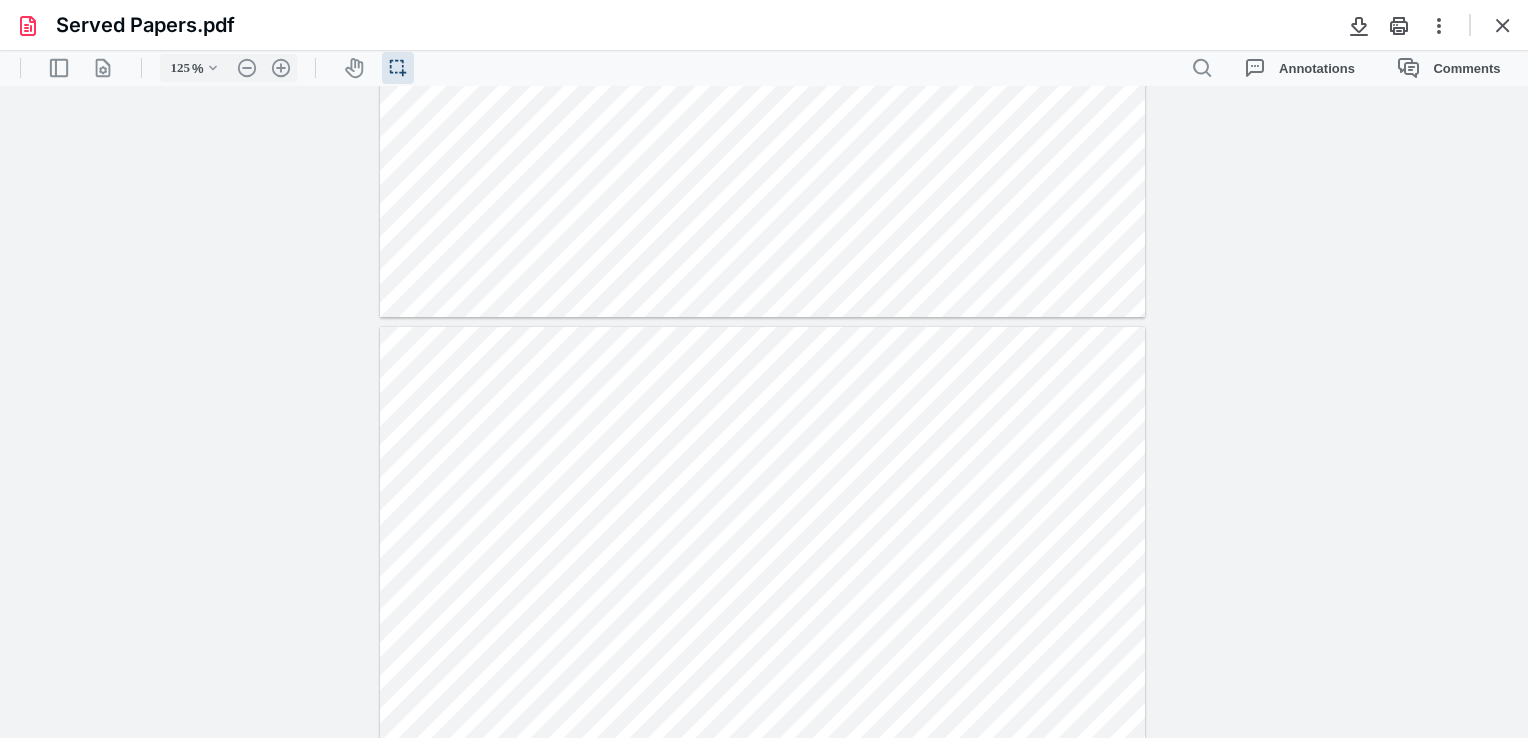 click on "Served Papers.pdf" at bounding box center [764, 25] 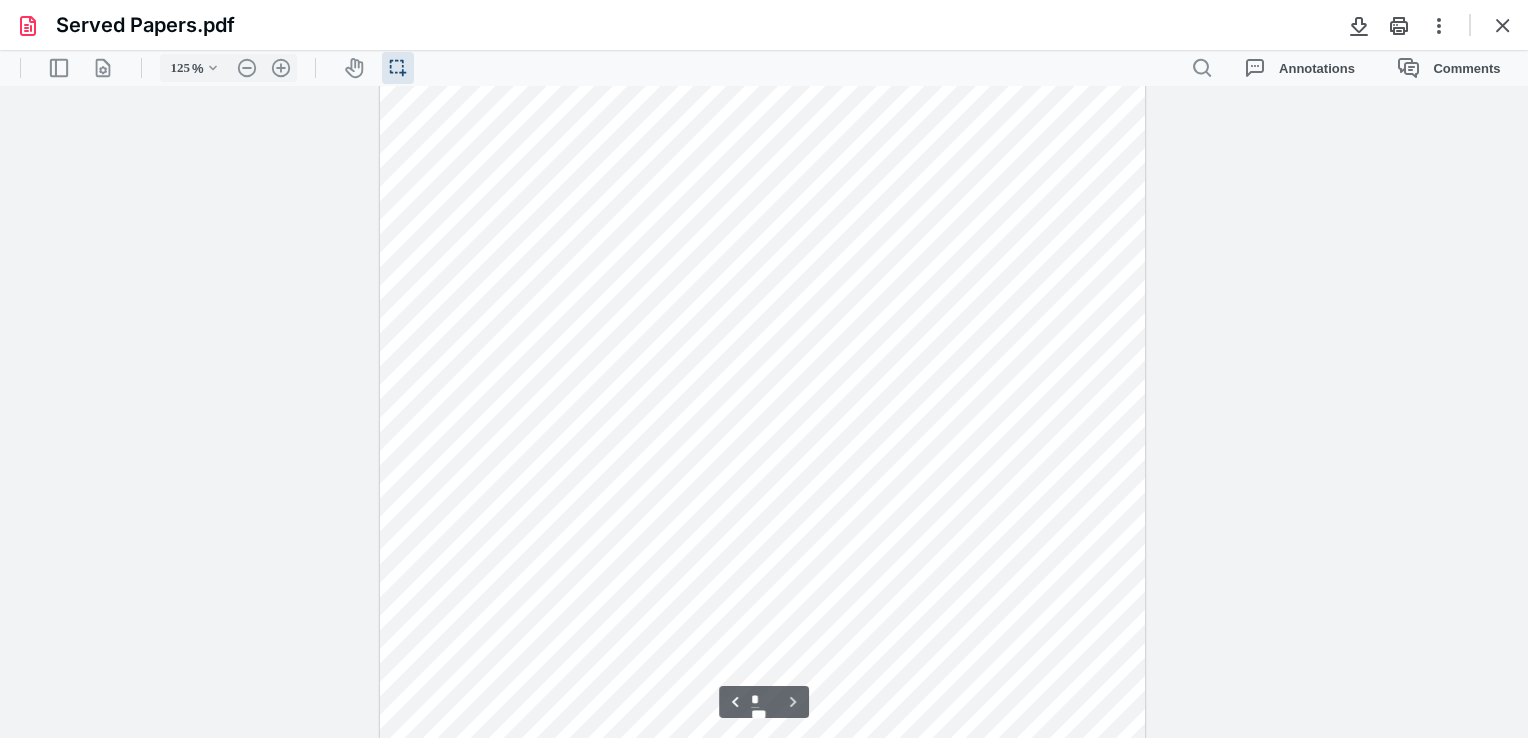 scroll, scrollTop: 4347, scrollLeft: 0, axis: vertical 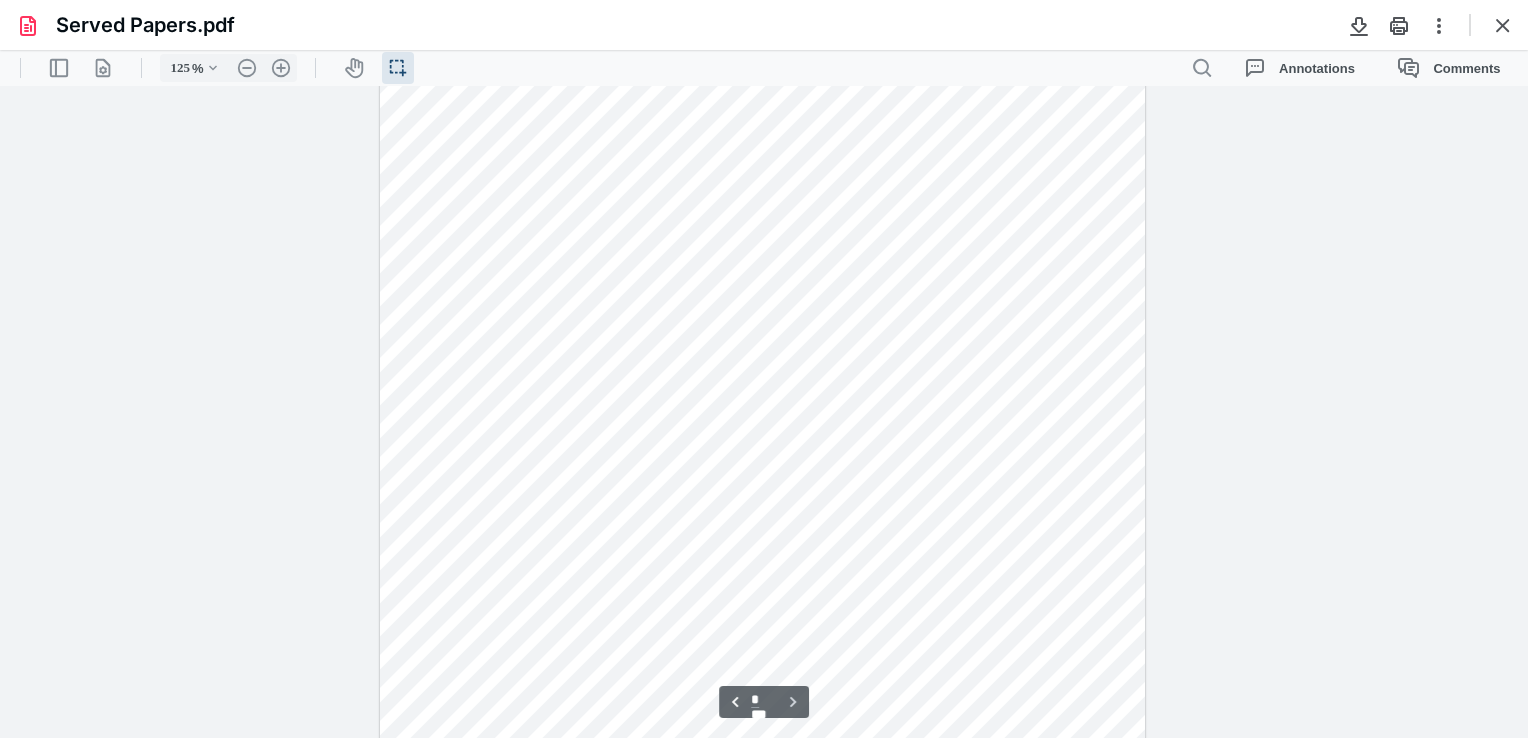 type on "*" 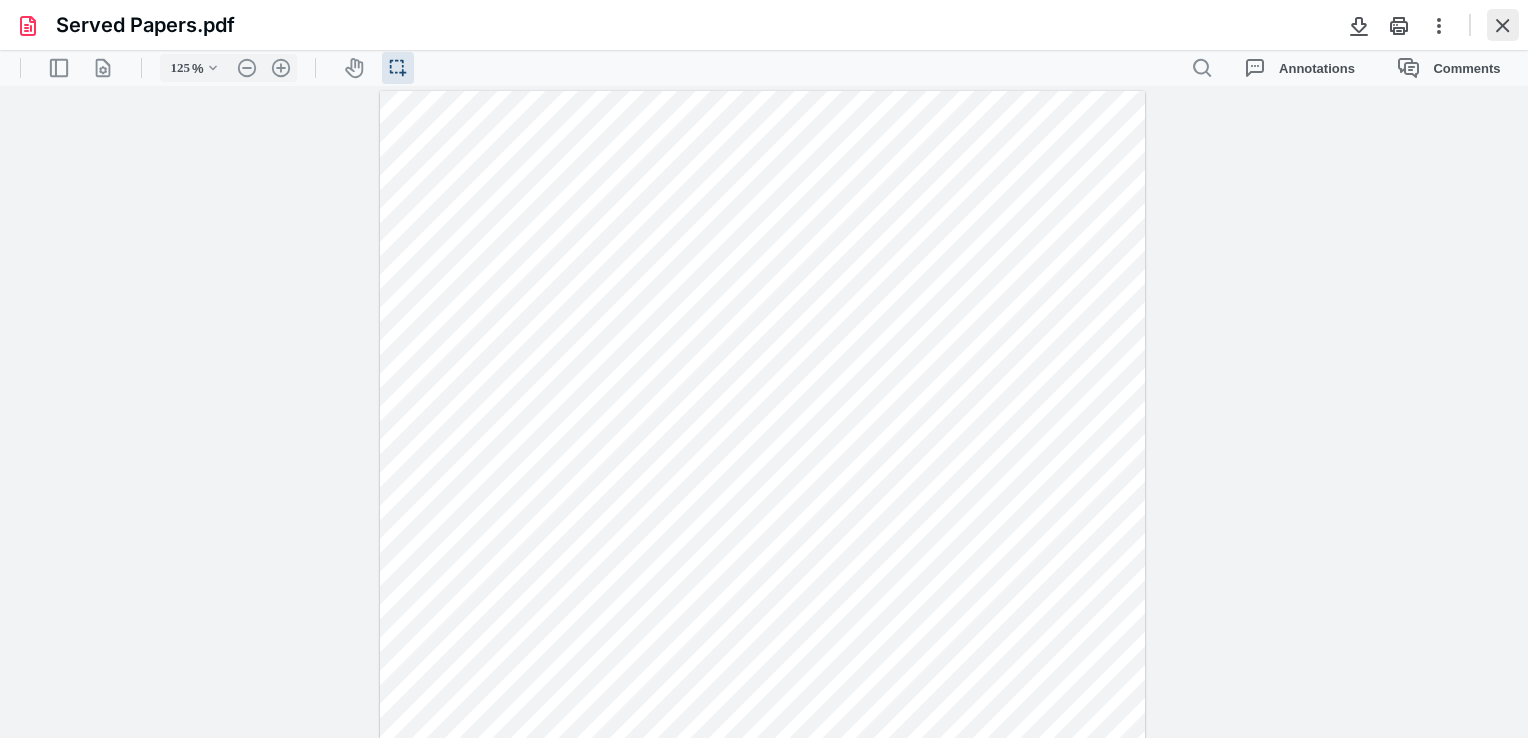 click at bounding box center (1503, 25) 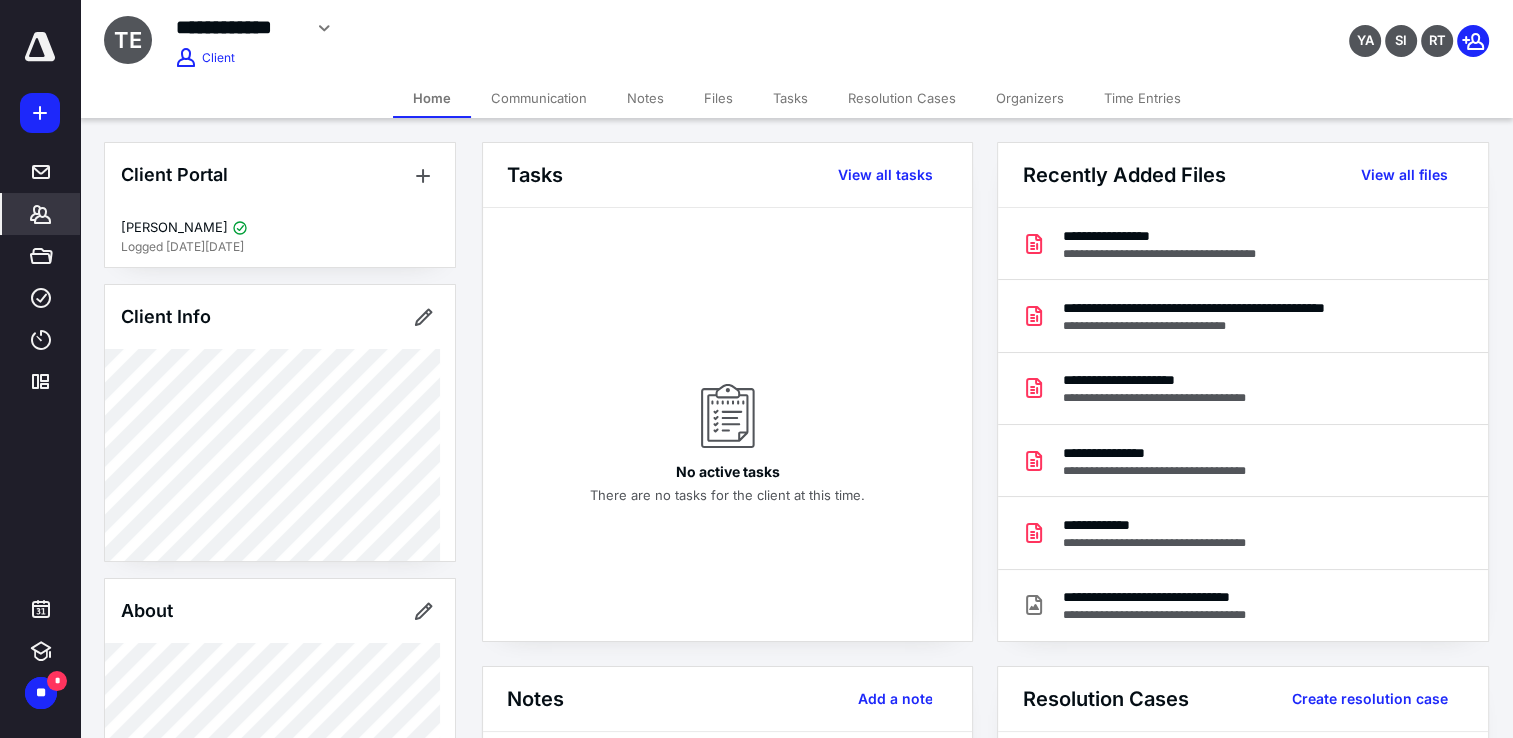 click on "Files" at bounding box center [718, 98] 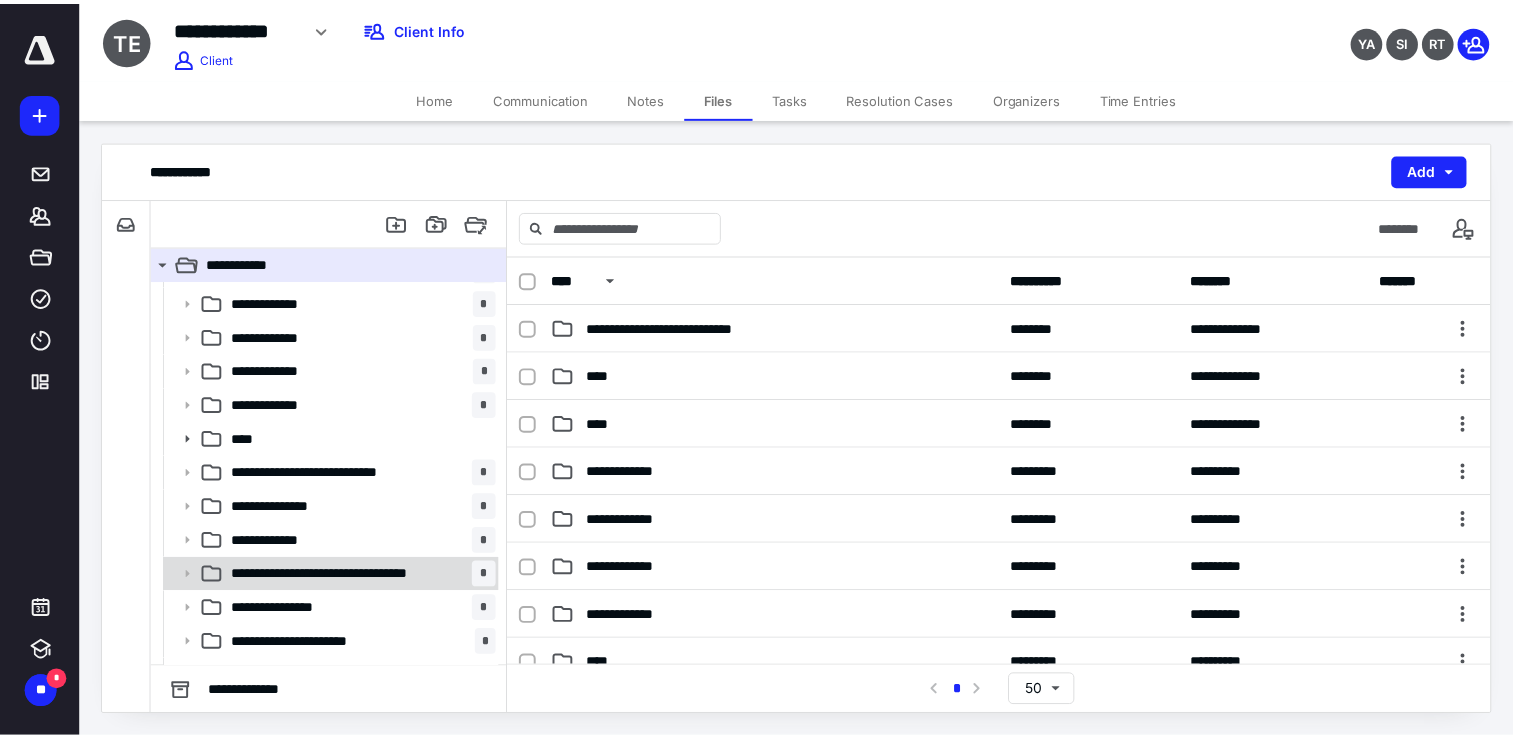 scroll, scrollTop: 89, scrollLeft: 0, axis: vertical 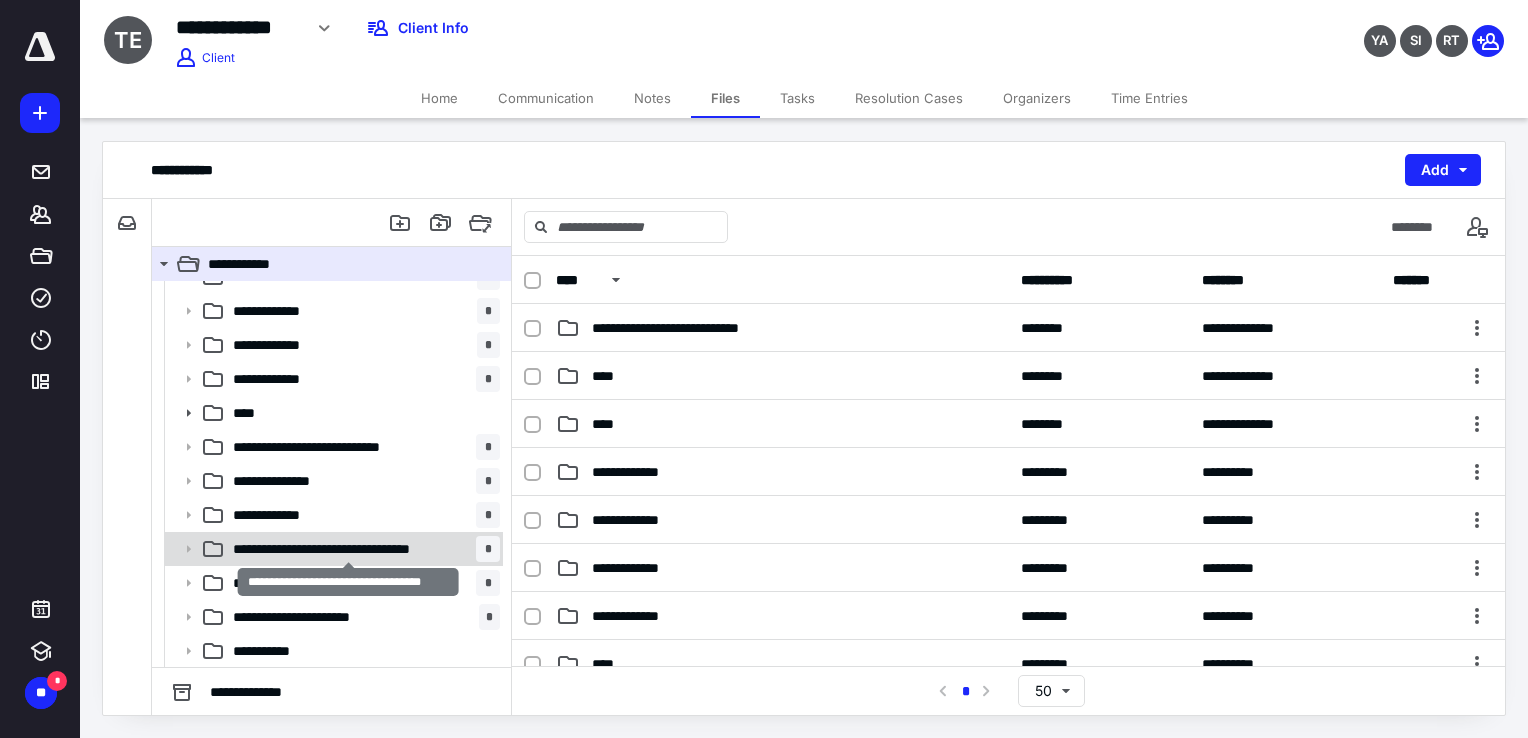 click on "**********" at bounding box center (349, 549) 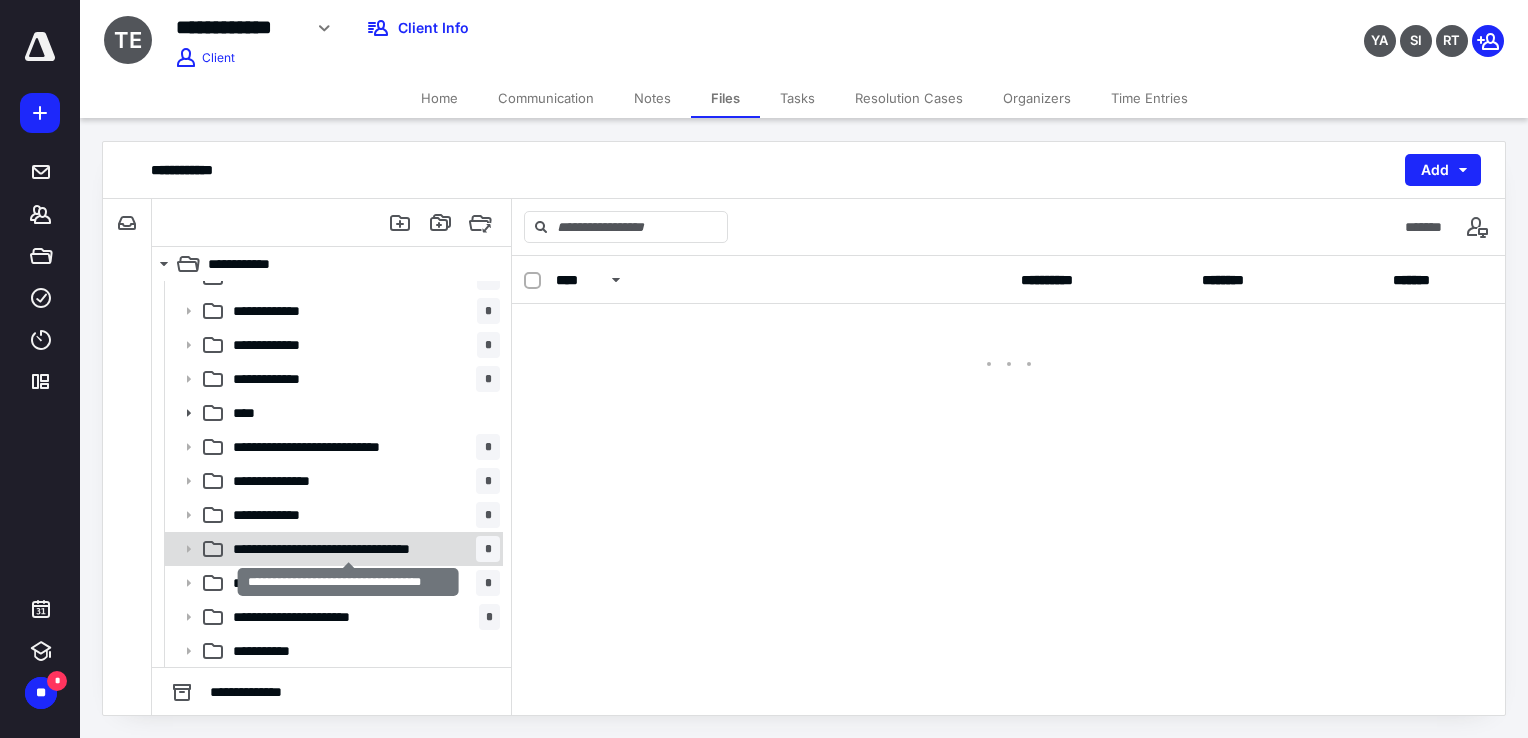 click on "**********" at bounding box center (349, 549) 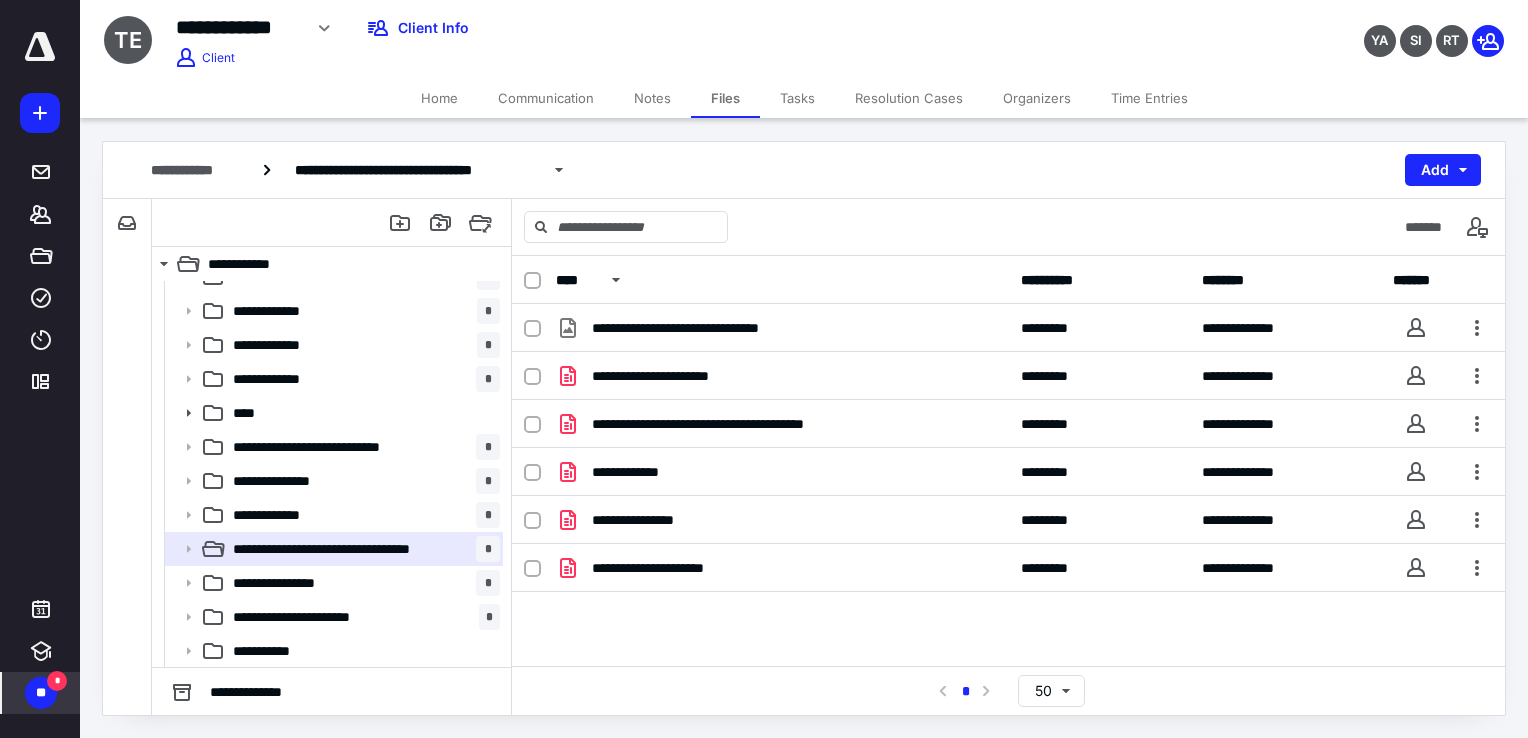click on "*" at bounding box center (57, 681) 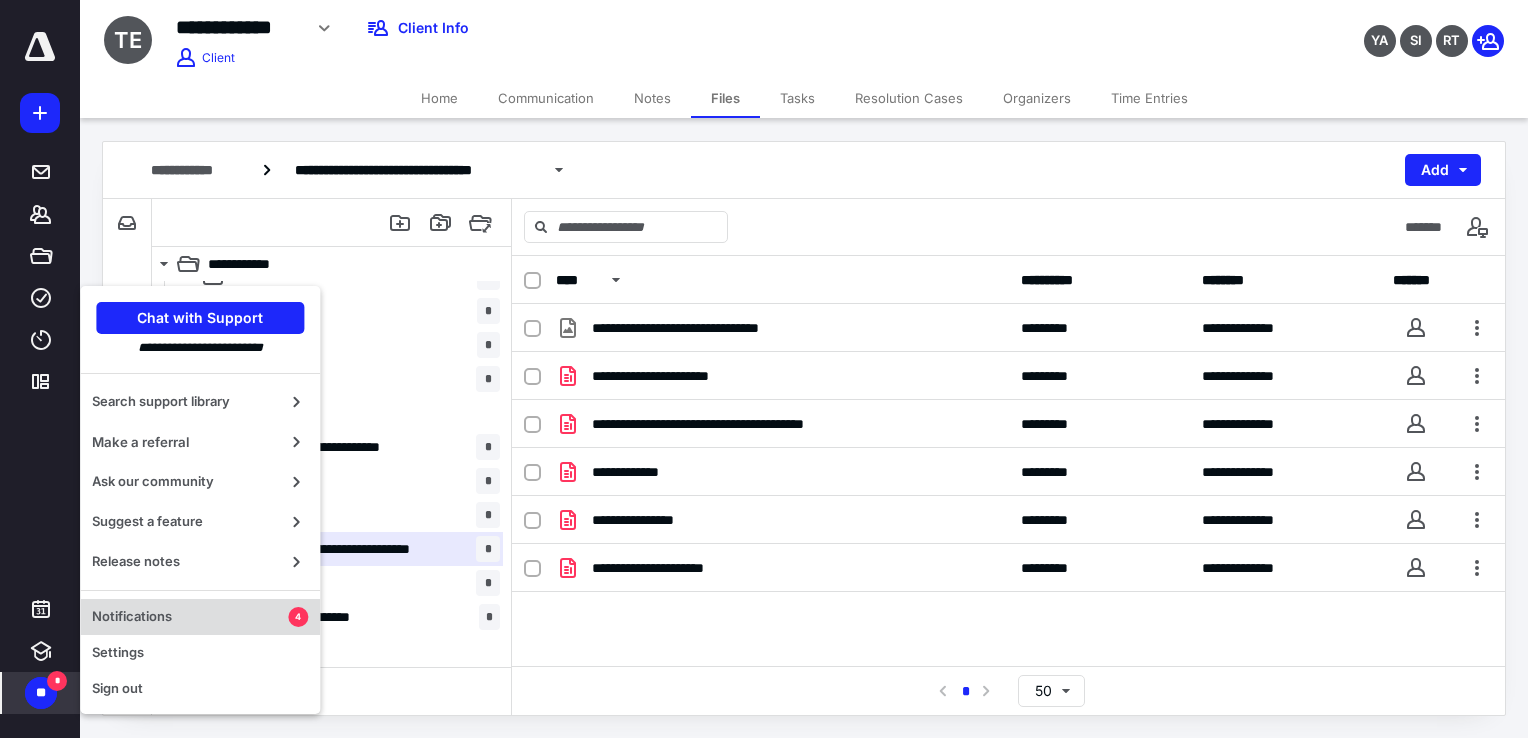 click on "Notifications" at bounding box center (190, 617) 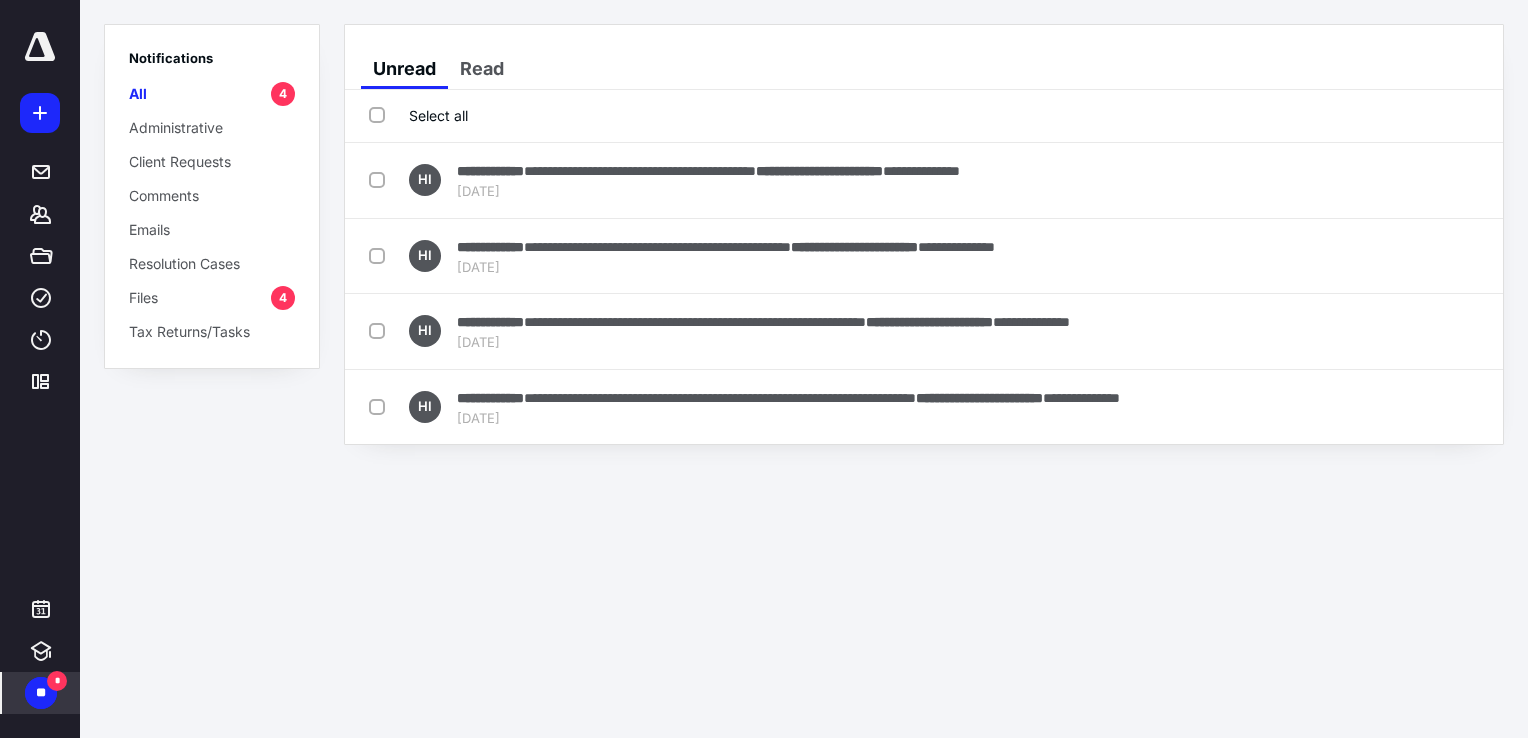 click on "Select all" at bounding box center (418, 115) 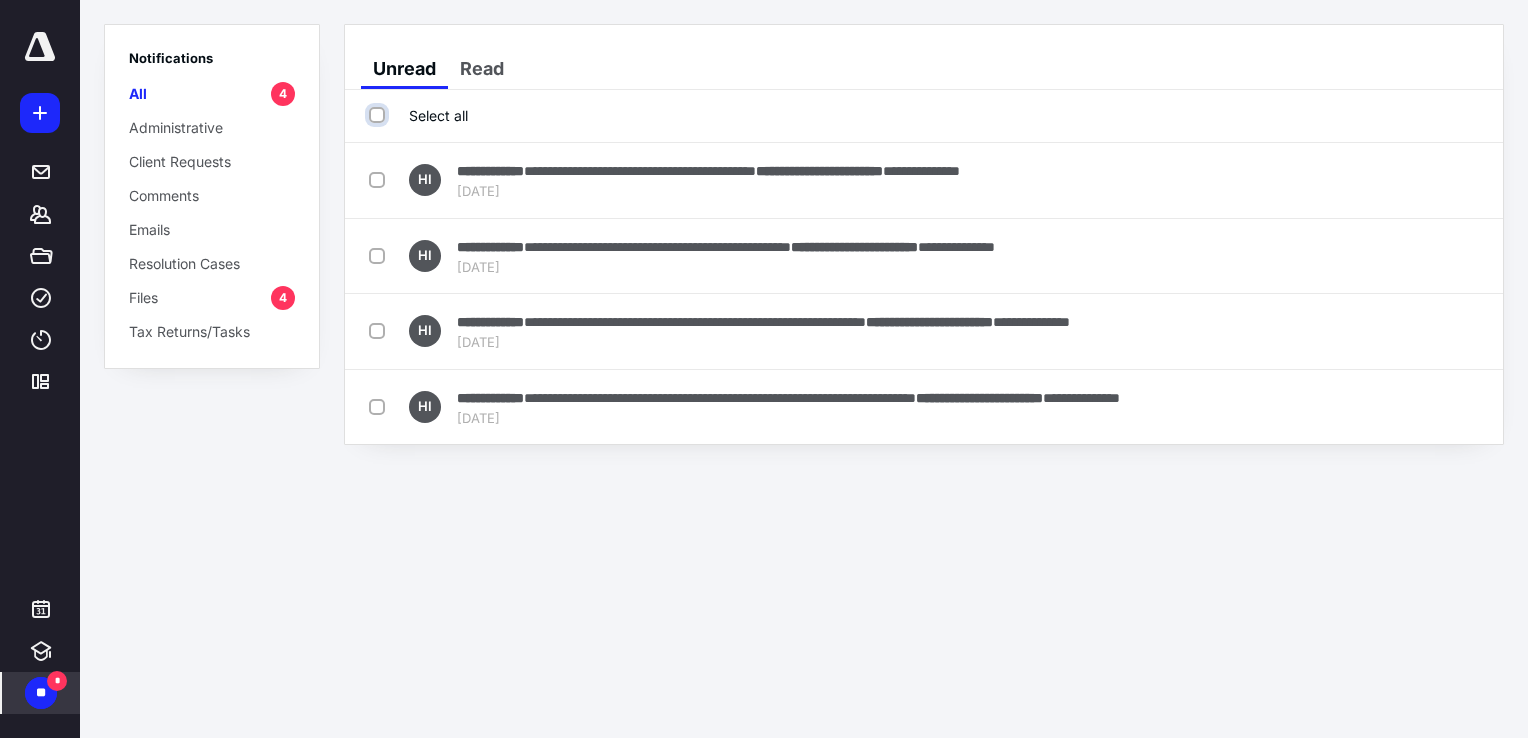 click on "Select all" at bounding box center (379, 115) 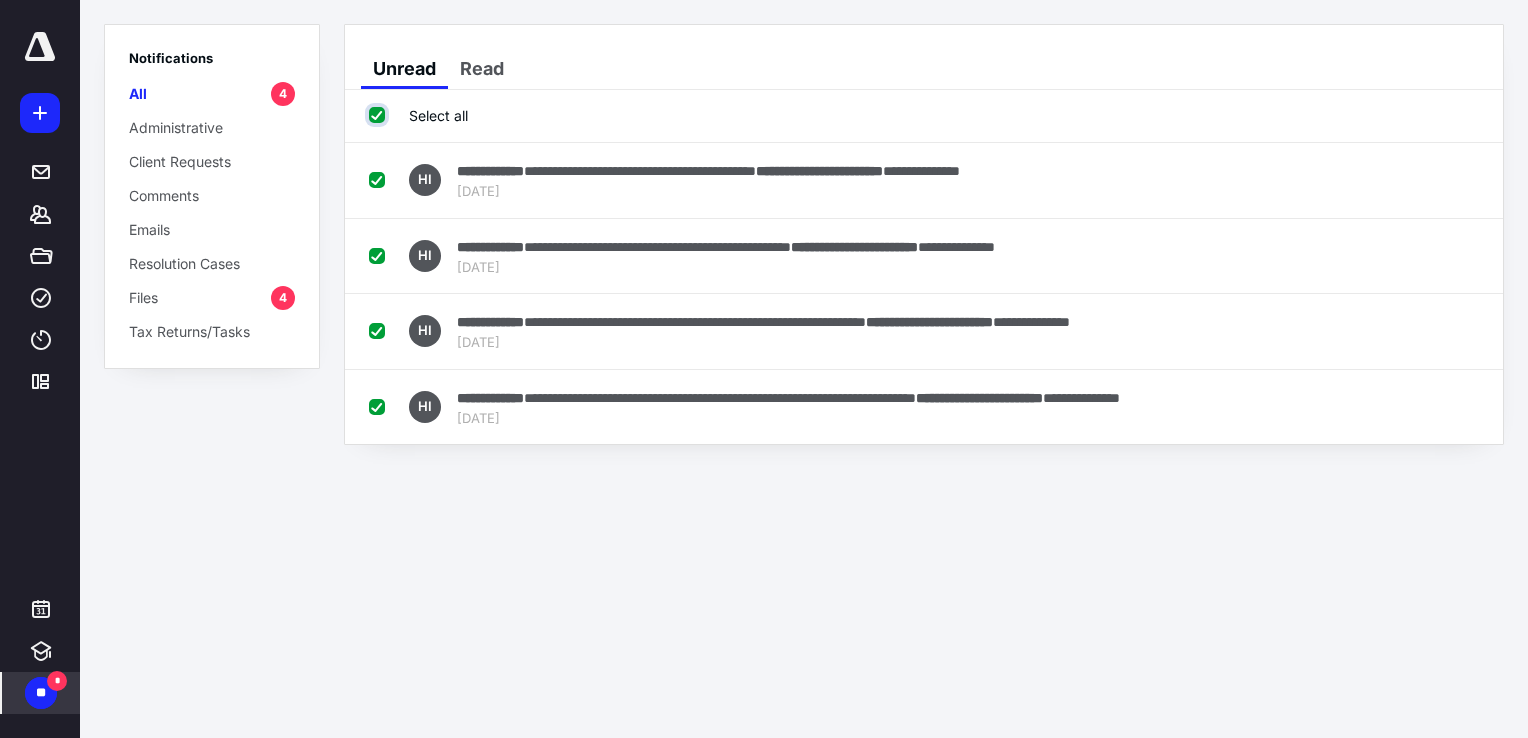 checkbox on "true" 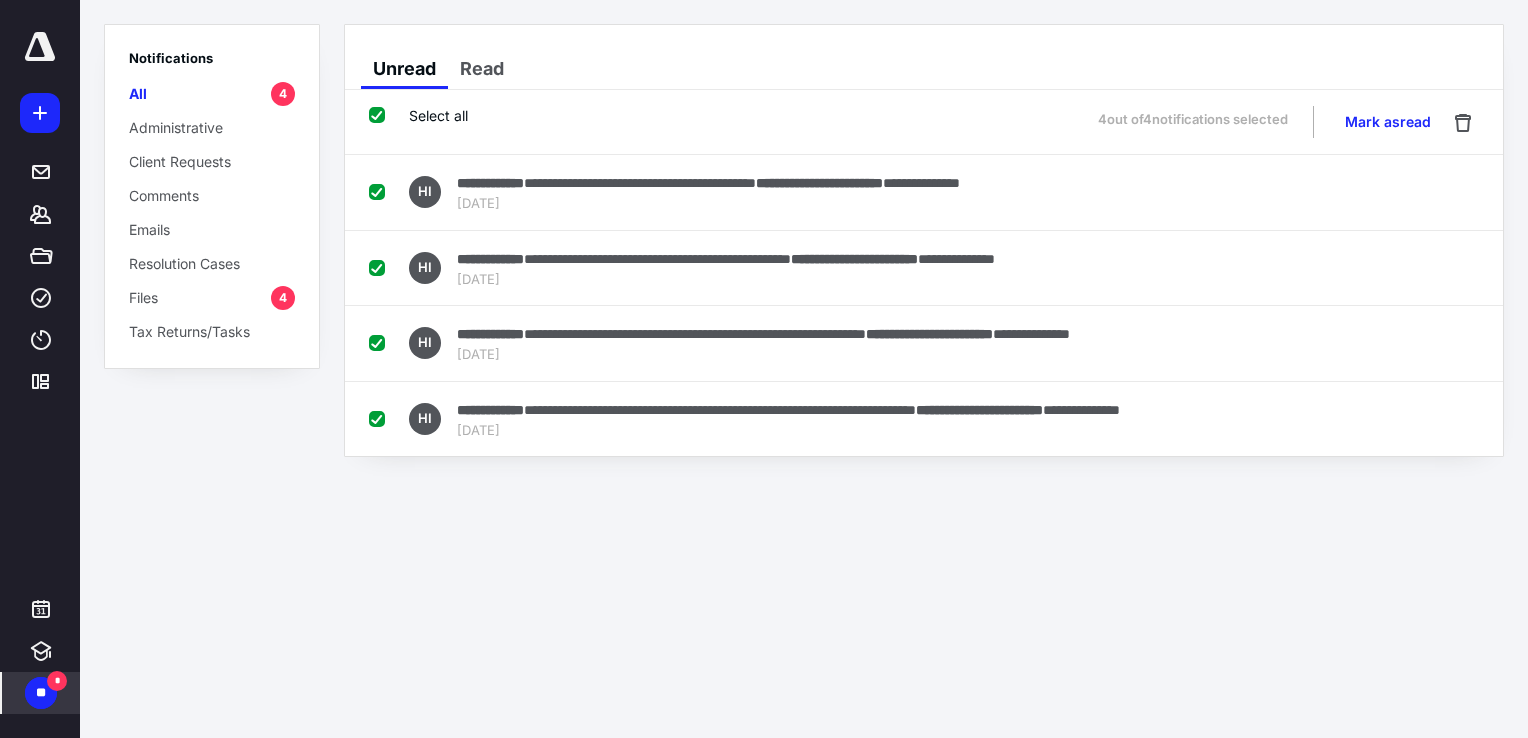 click on "Mark as  read" at bounding box center (1388, 122) 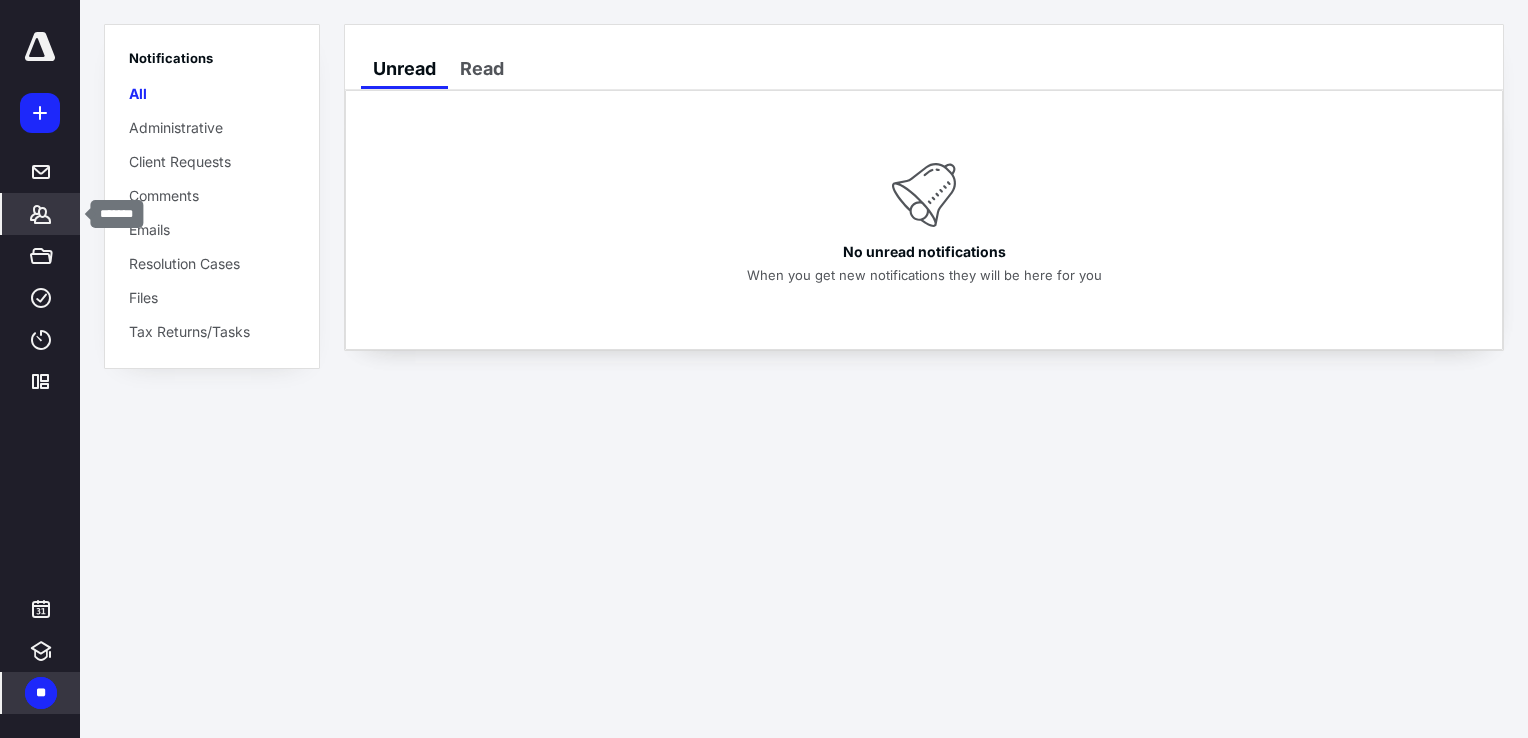 click on "*******" at bounding box center (41, 214) 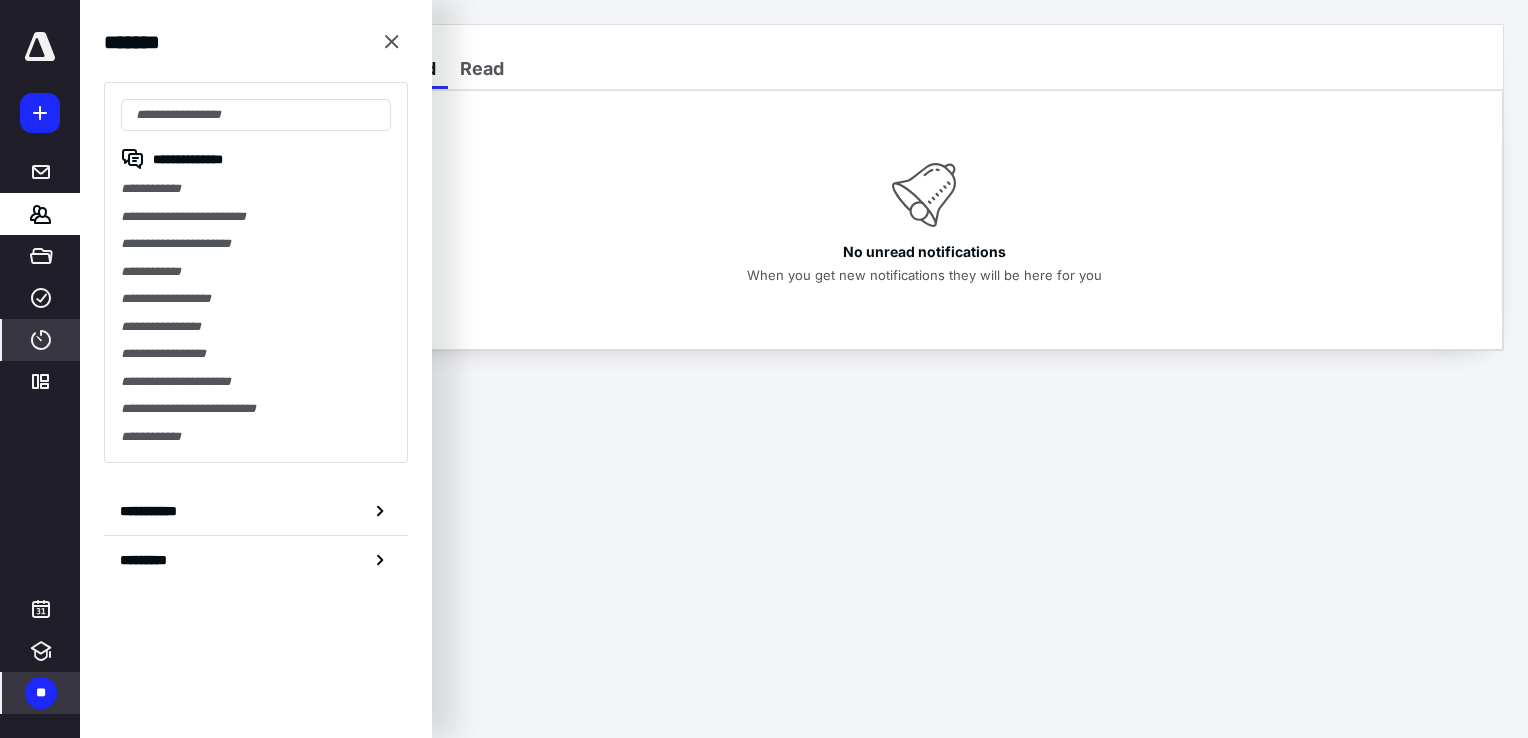 click on "****" at bounding box center (41, 340) 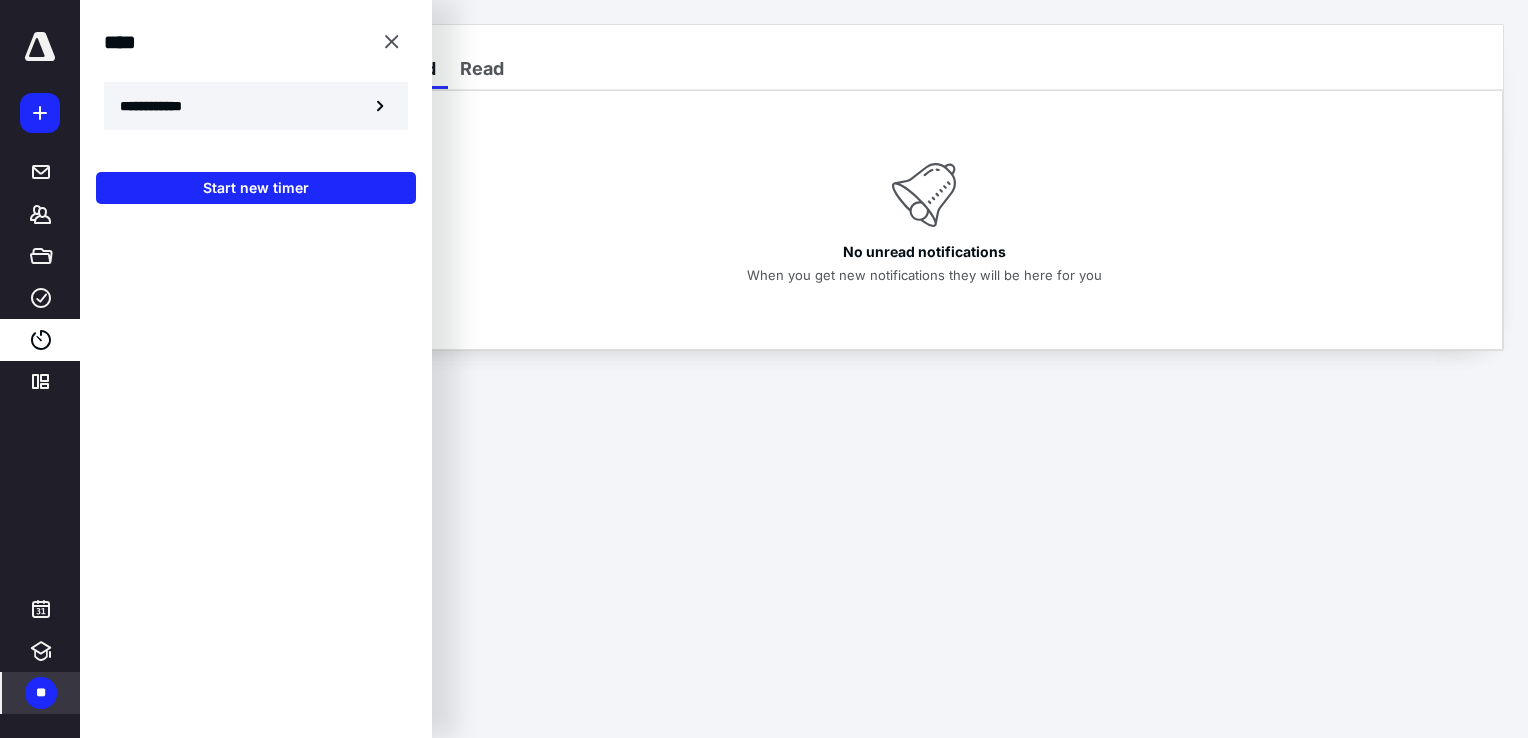 click on "**********" at bounding box center [162, 106] 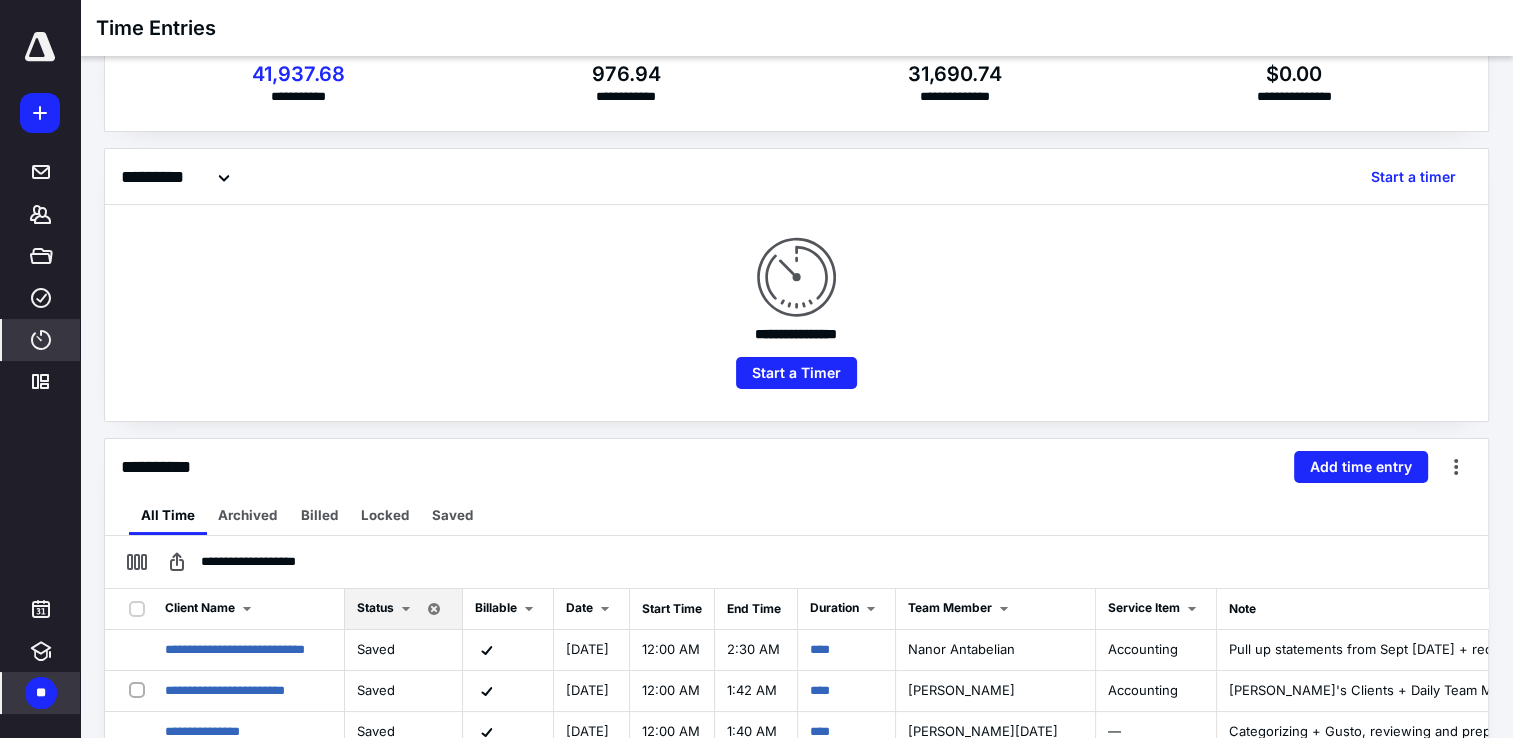 scroll, scrollTop: 0, scrollLeft: 0, axis: both 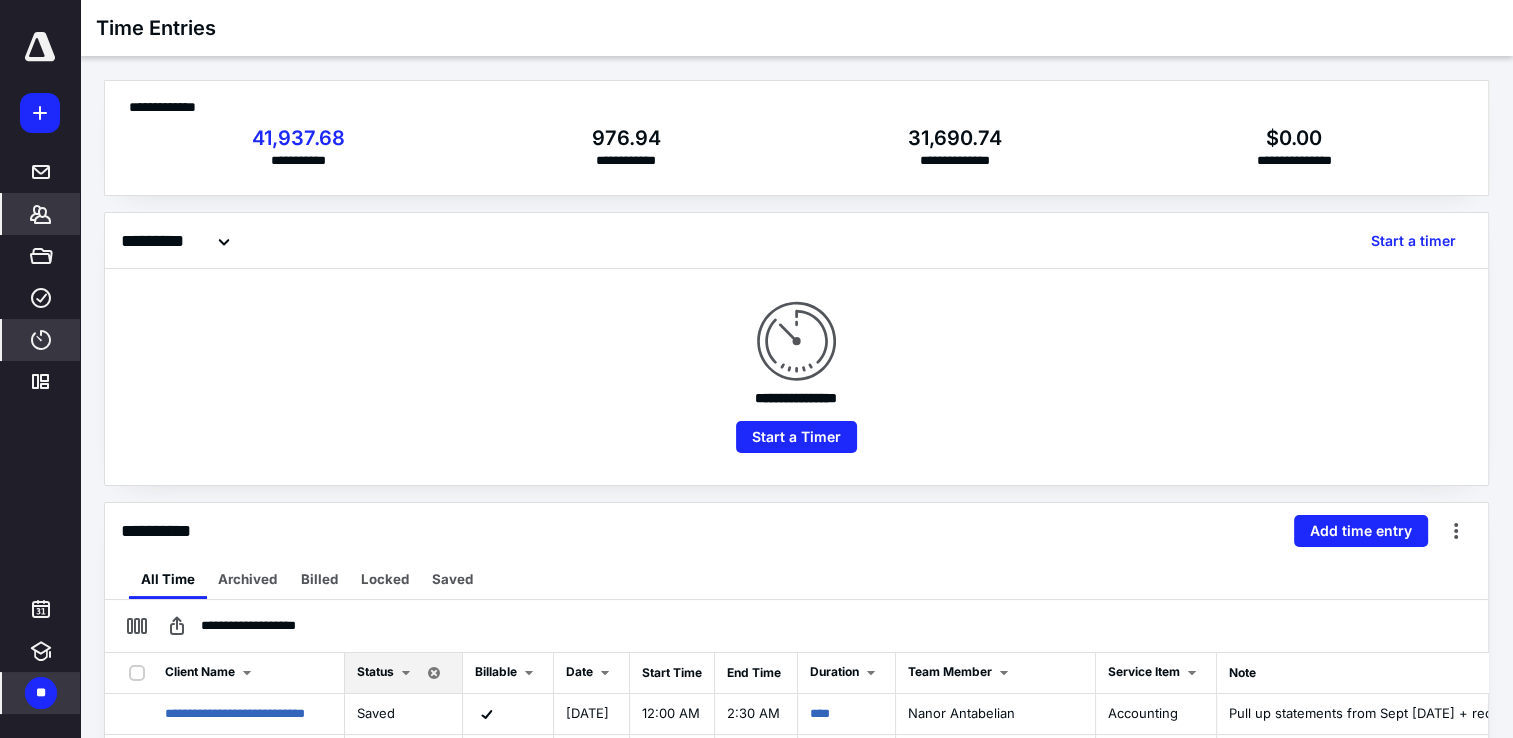 click on "*******" at bounding box center [41, 214] 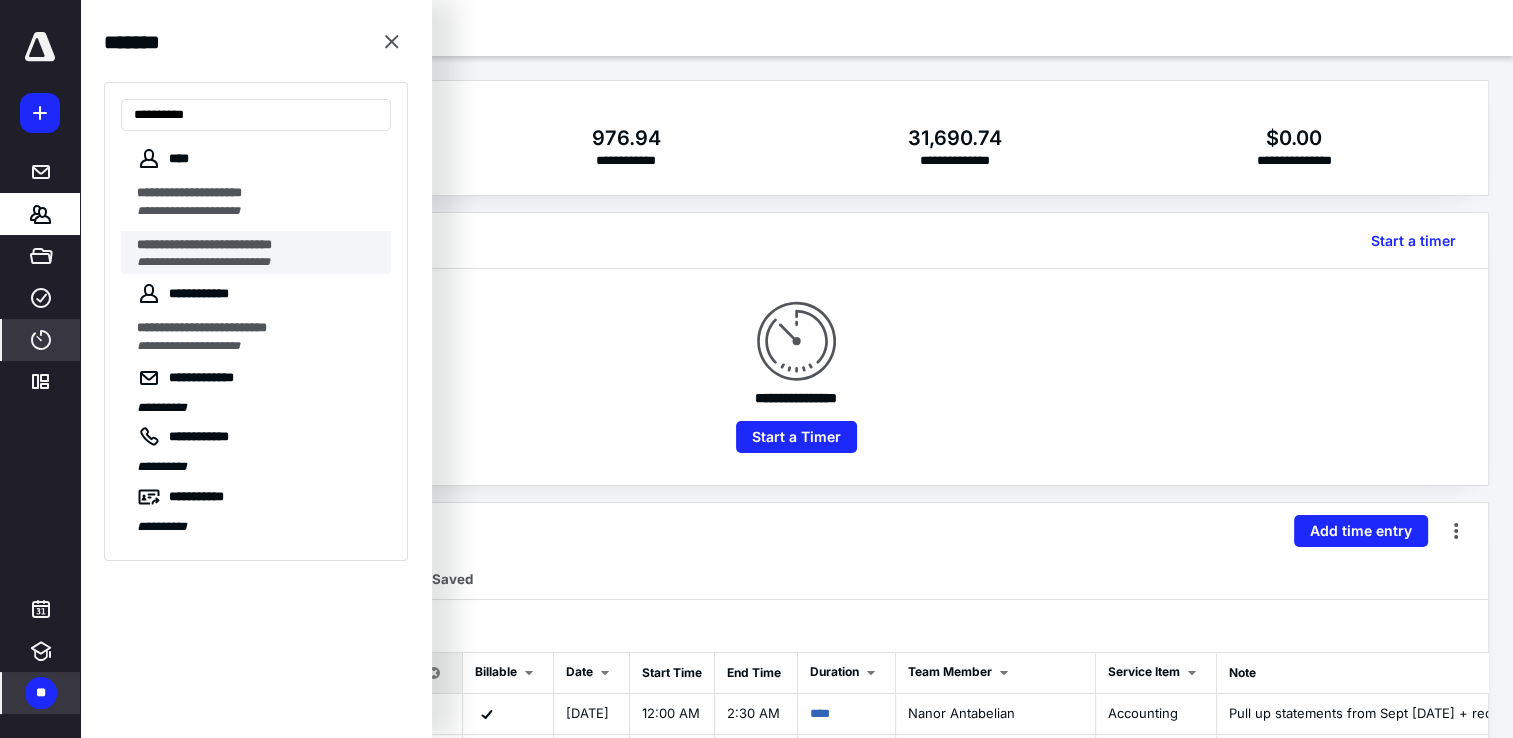 type on "*********" 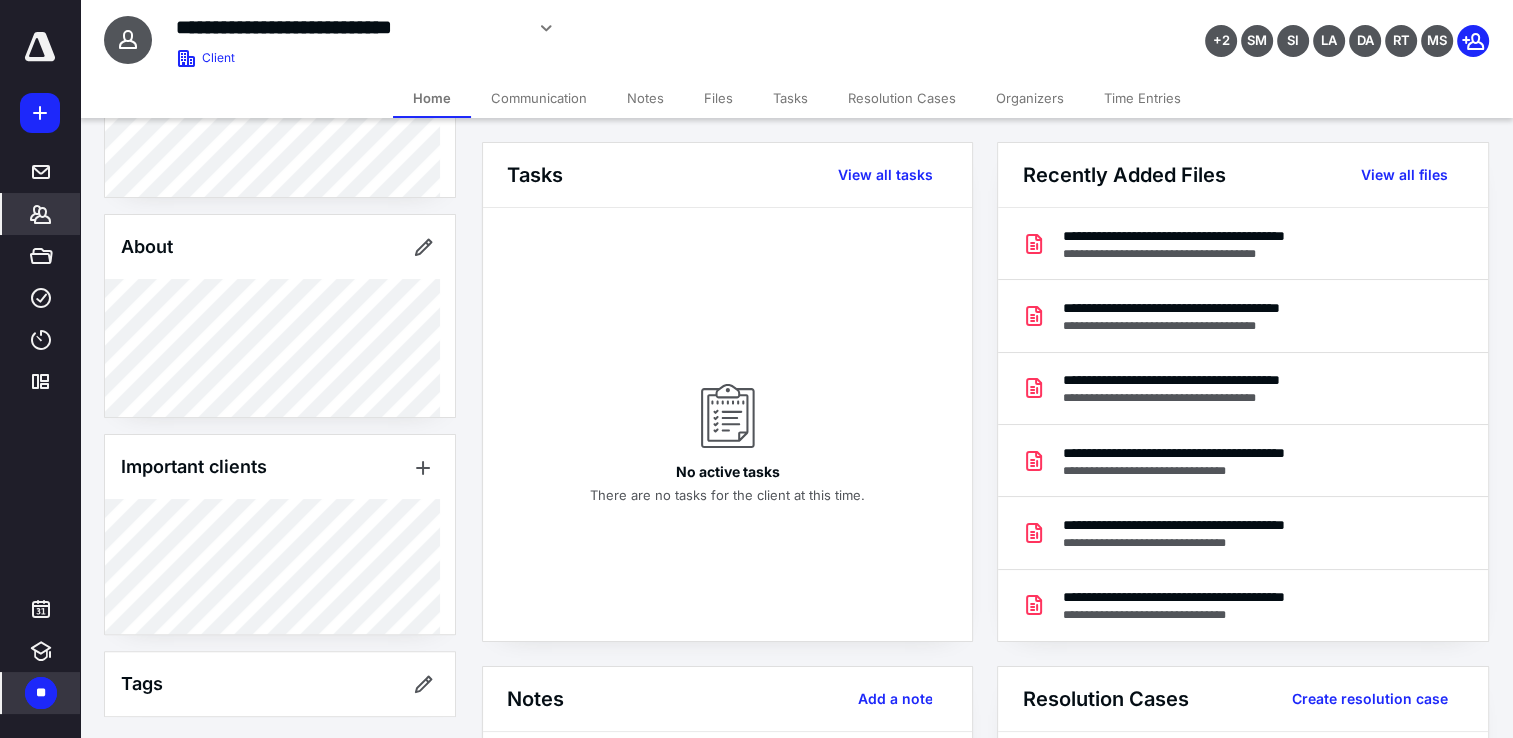 scroll, scrollTop: 557, scrollLeft: 0, axis: vertical 